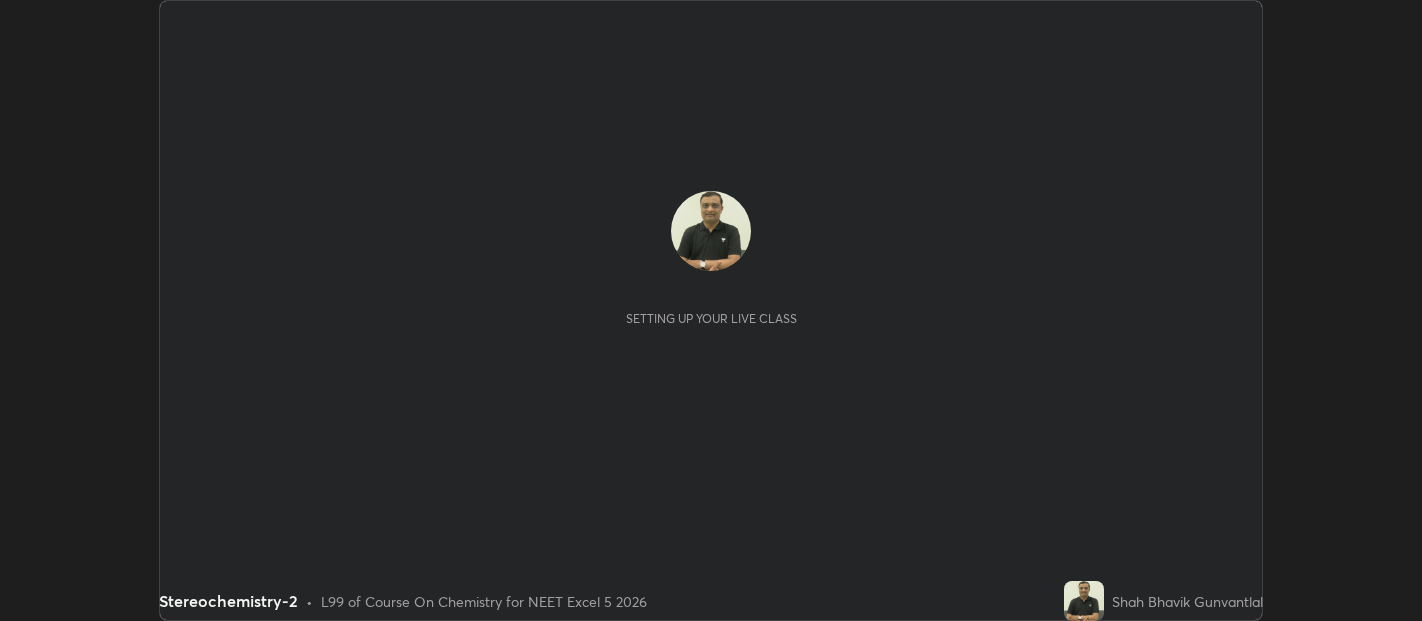 scroll, scrollTop: 0, scrollLeft: 0, axis: both 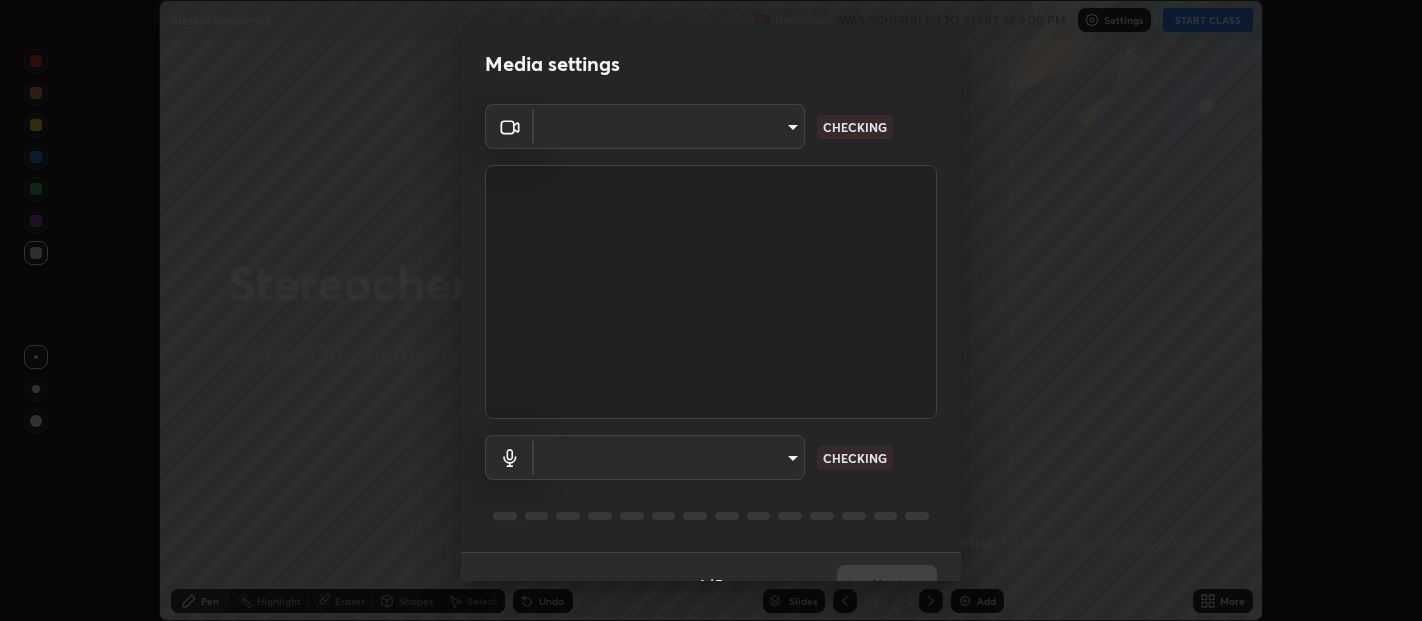 type on "0d049437951fd4140923ddd983d62ee20e888b7fe7080c9a8fddf2b3b9629313" 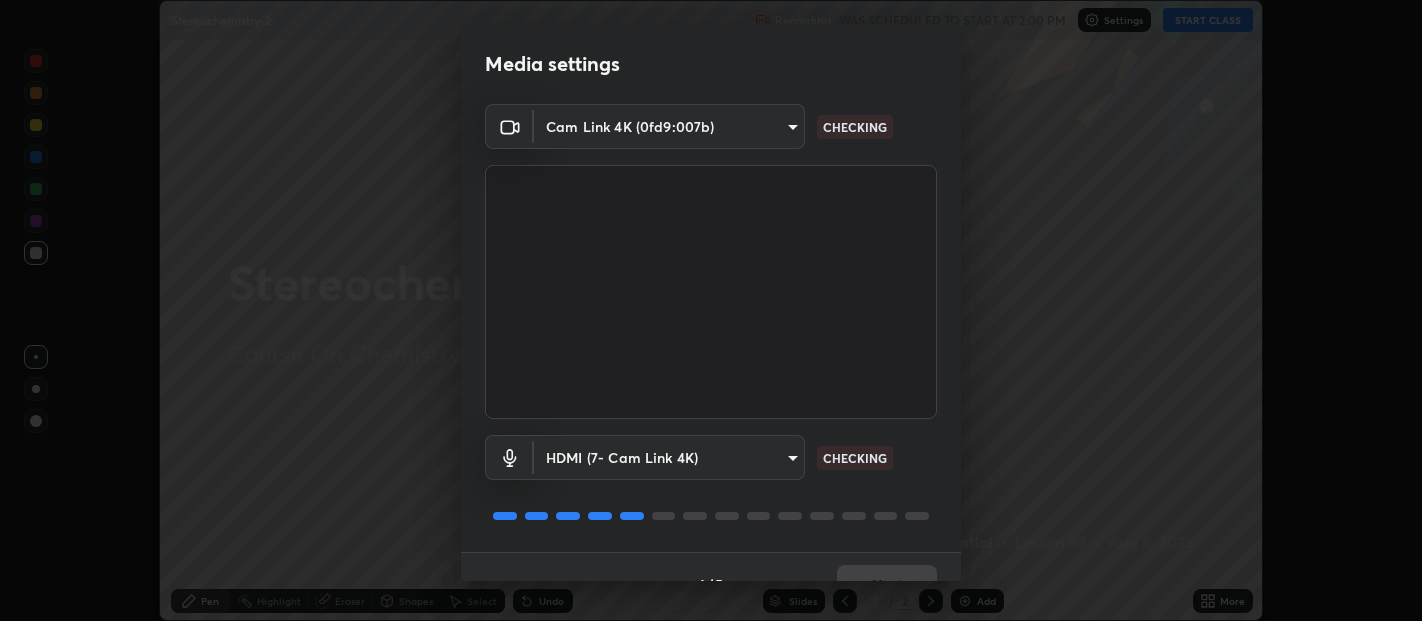 click on "1 / 5 Next" at bounding box center (711, 584) 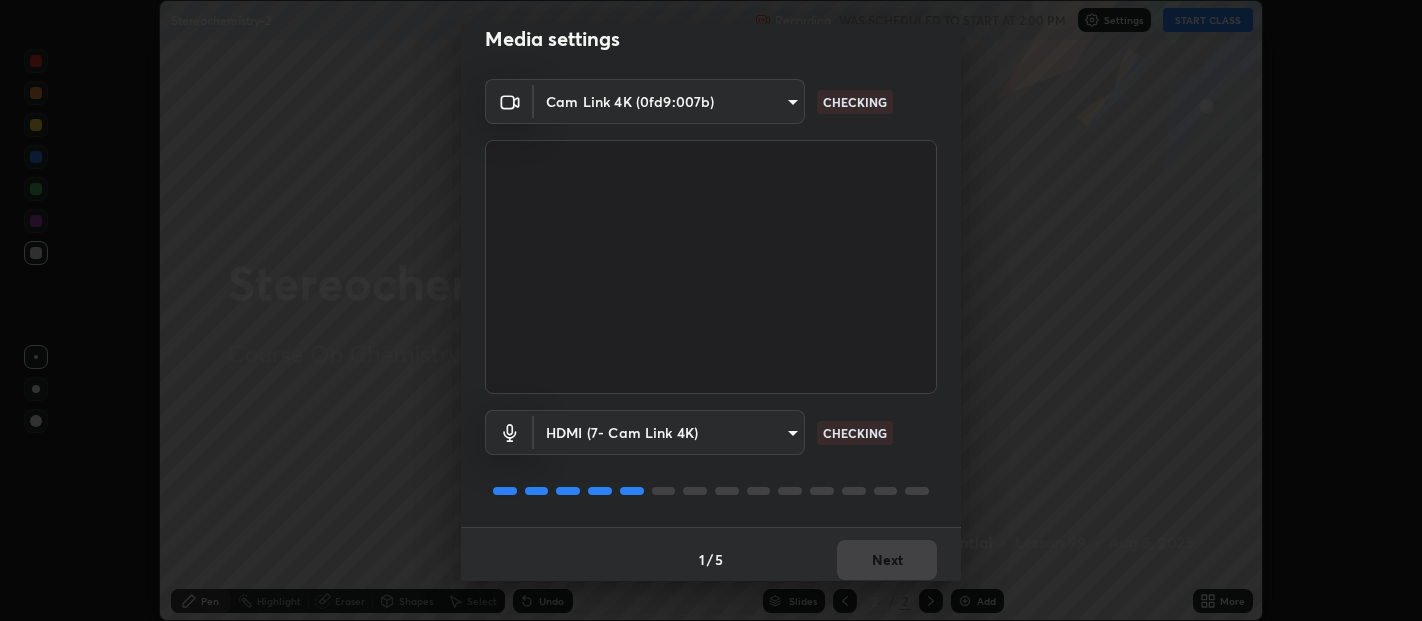 scroll, scrollTop: 34, scrollLeft: 0, axis: vertical 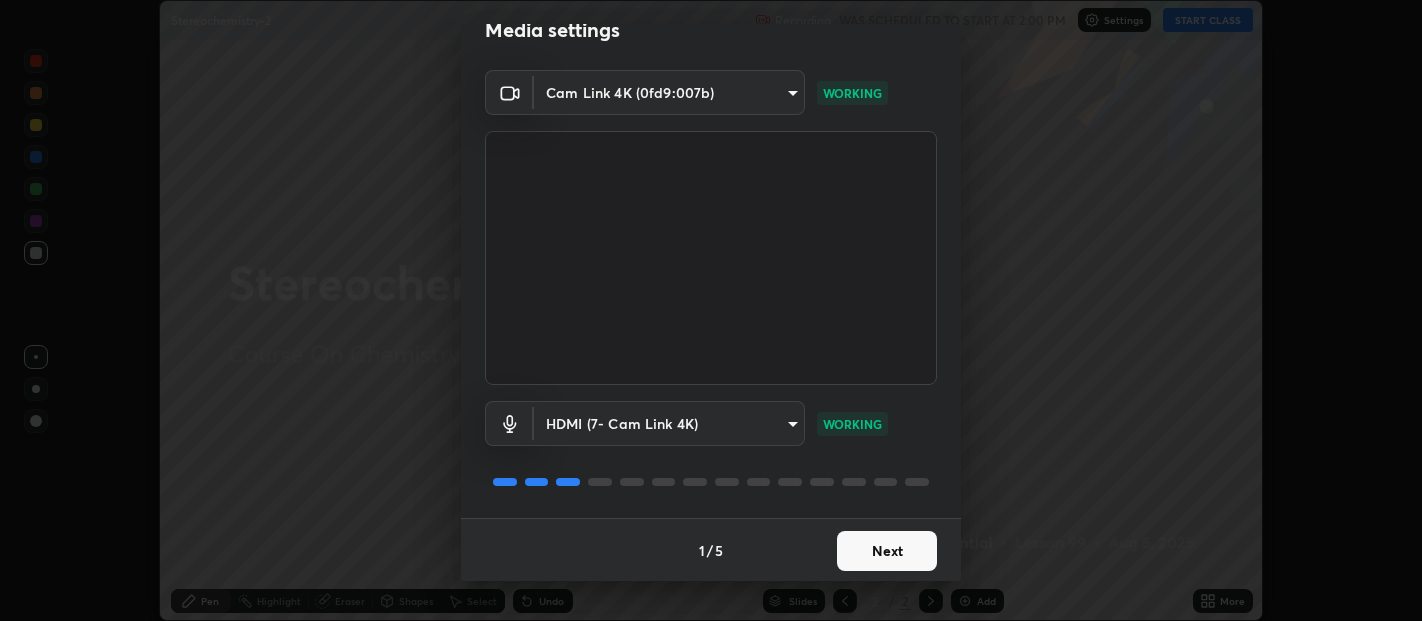 click on "Next" at bounding box center [887, 551] 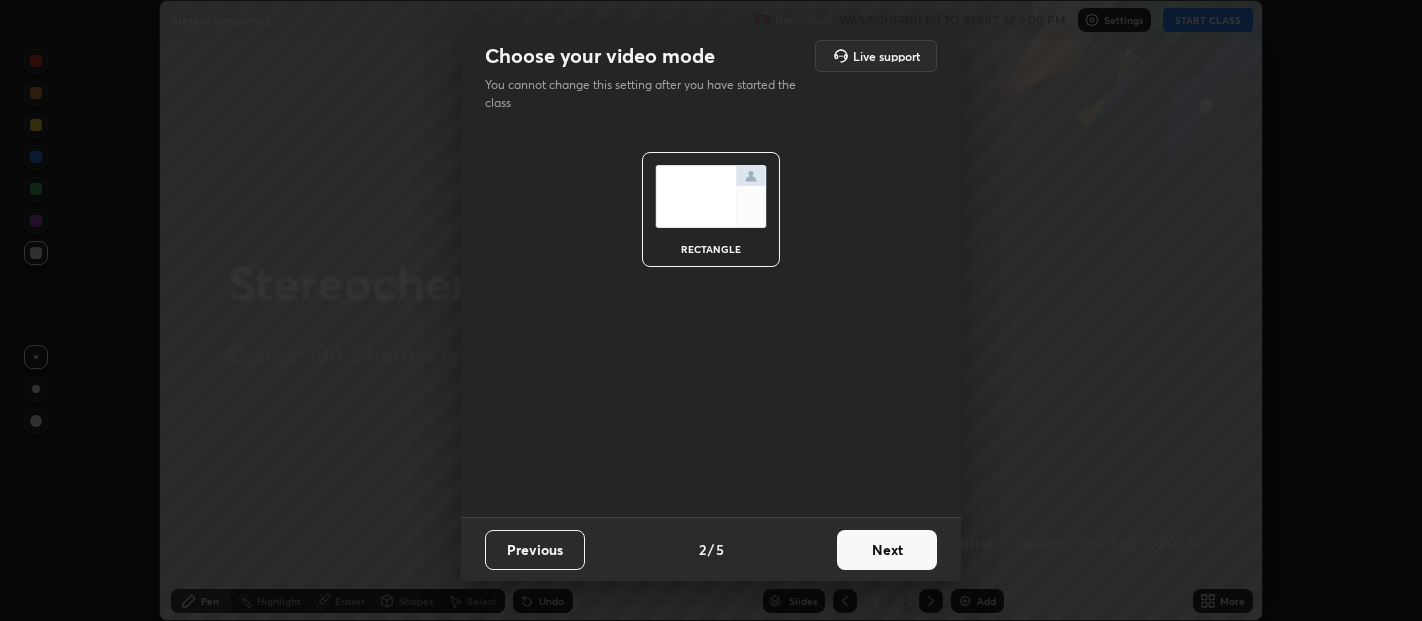 scroll, scrollTop: 0, scrollLeft: 0, axis: both 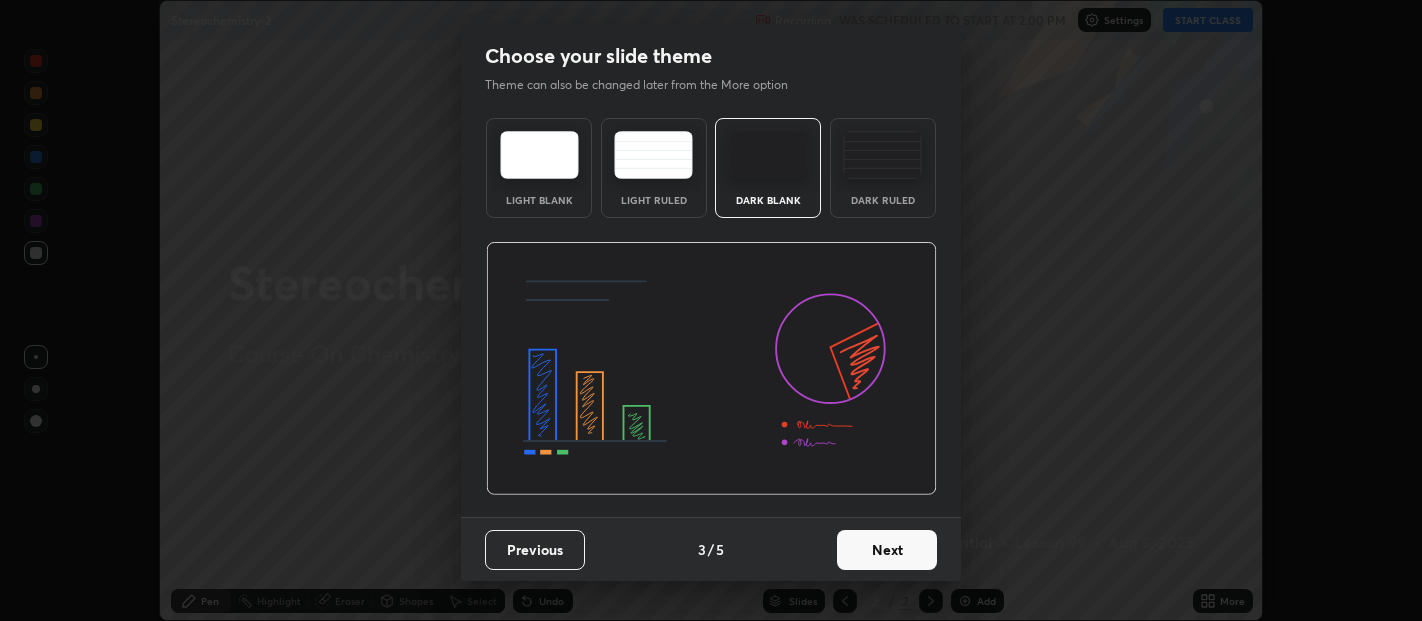click at bounding box center [882, 155] 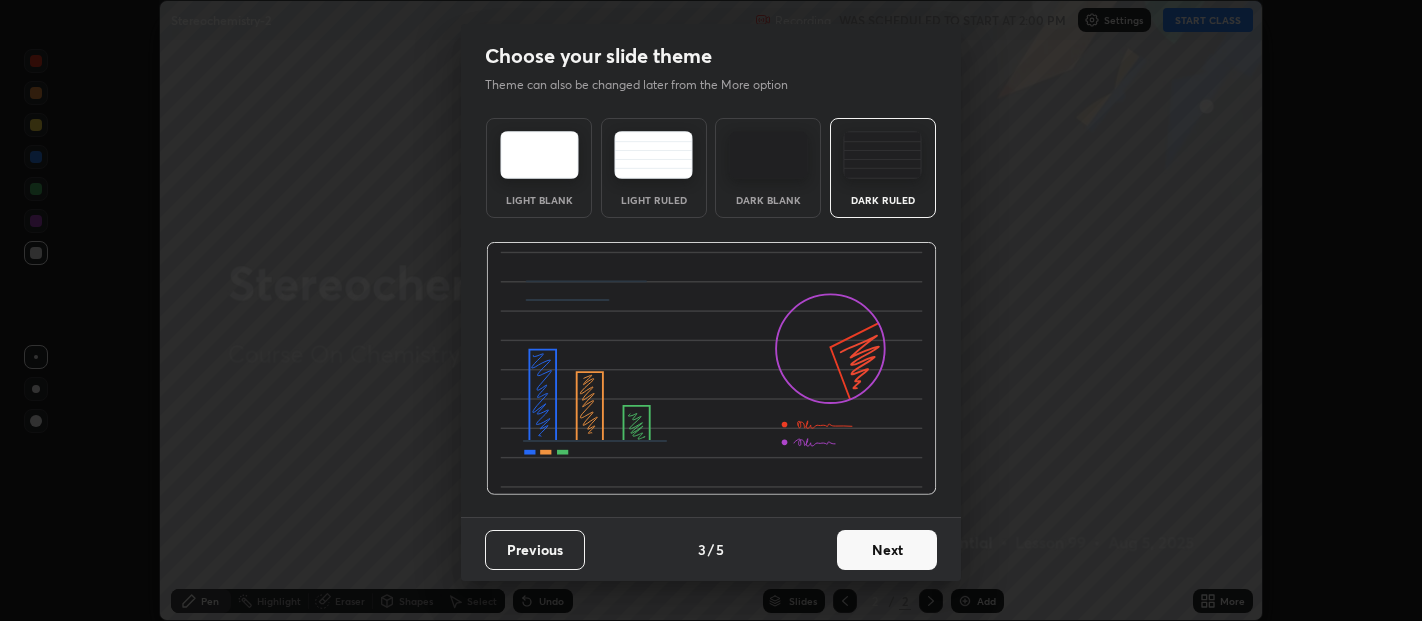 click on "Next" at bounding box center (887, 550) 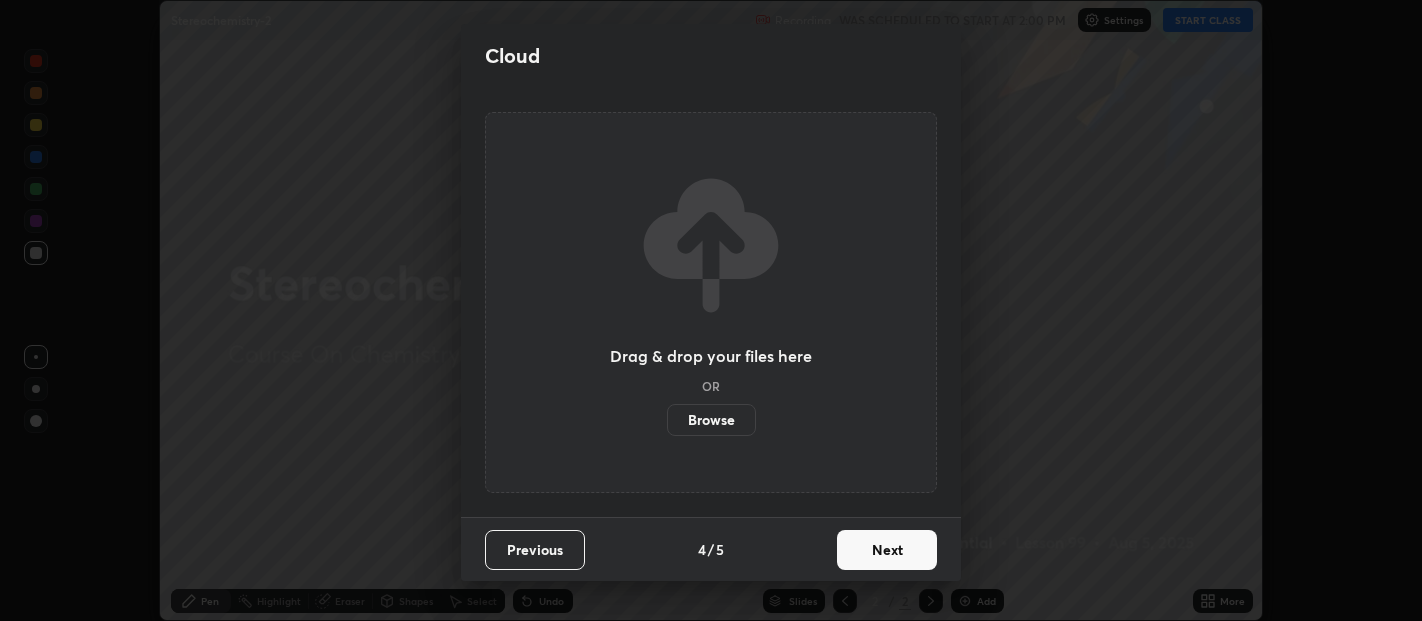 click on "Next" at bounding box center (887, 550) 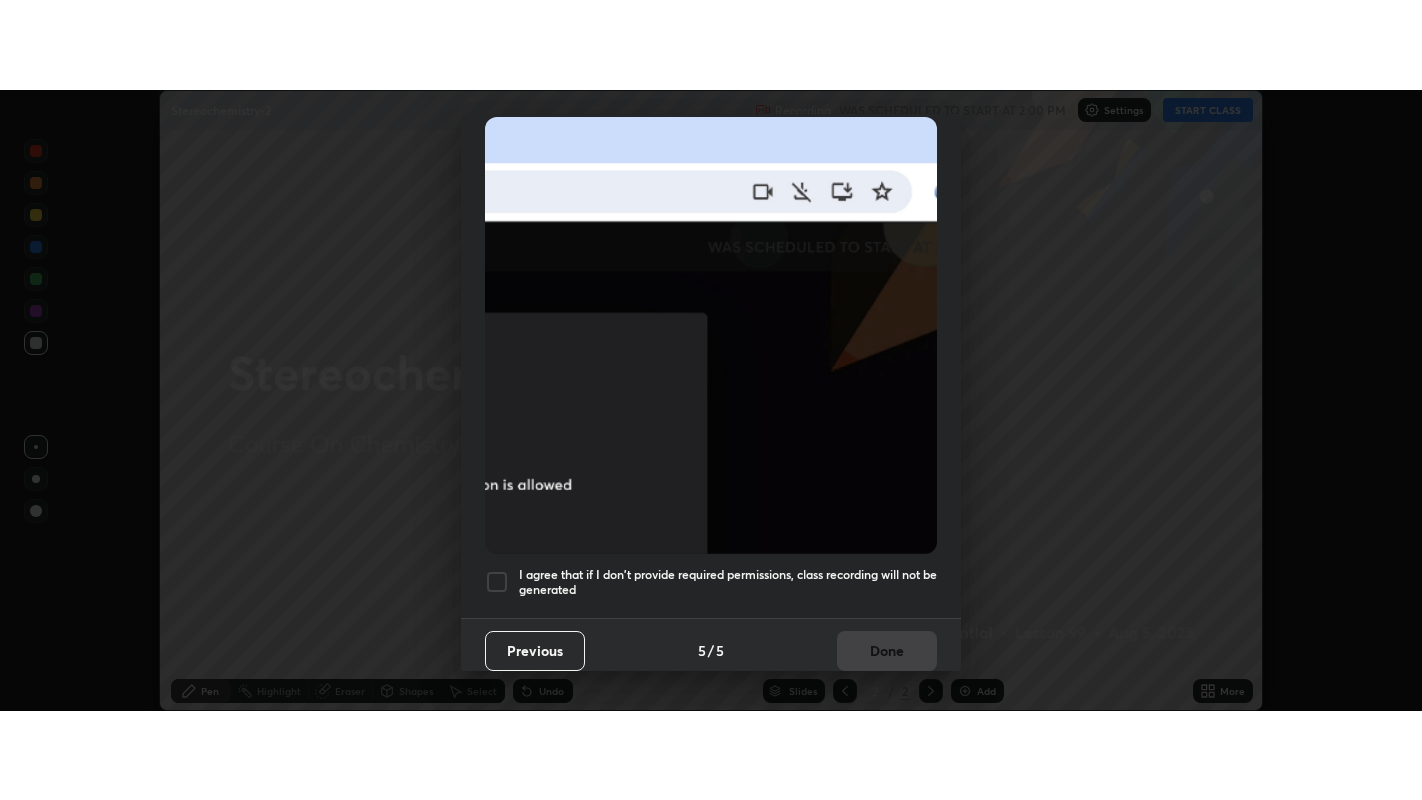 scroll, scrollTop: 442, scrollLeft: 0, axis: vertical 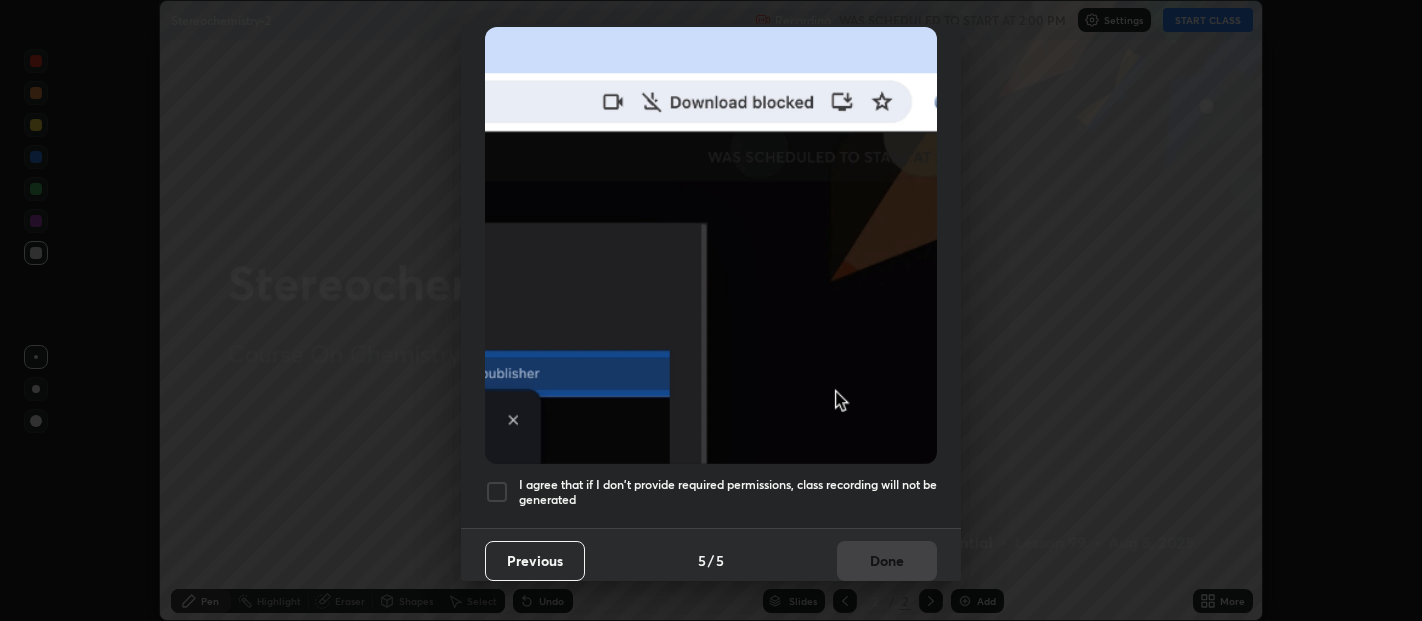 click at bounding box center (497, 492) 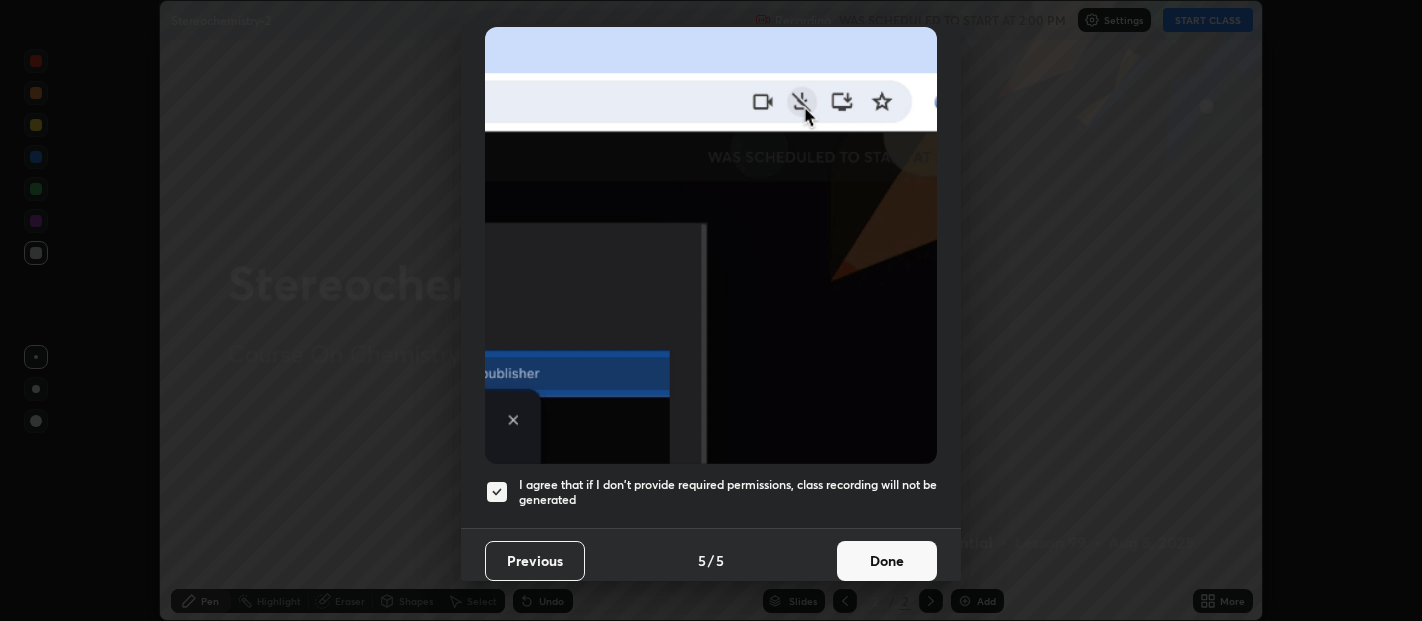 click on "Done" at bounding box center [887, 561] 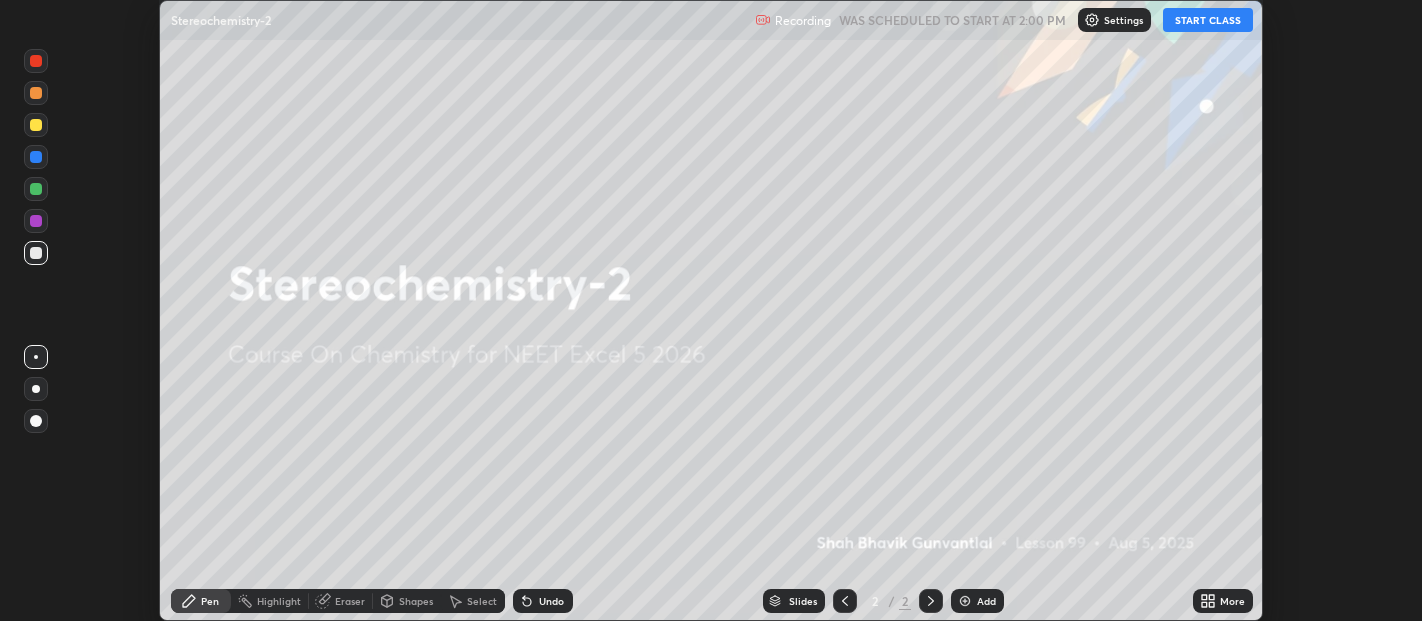 click on "START CLASS" at bounding box center (1208, 20) 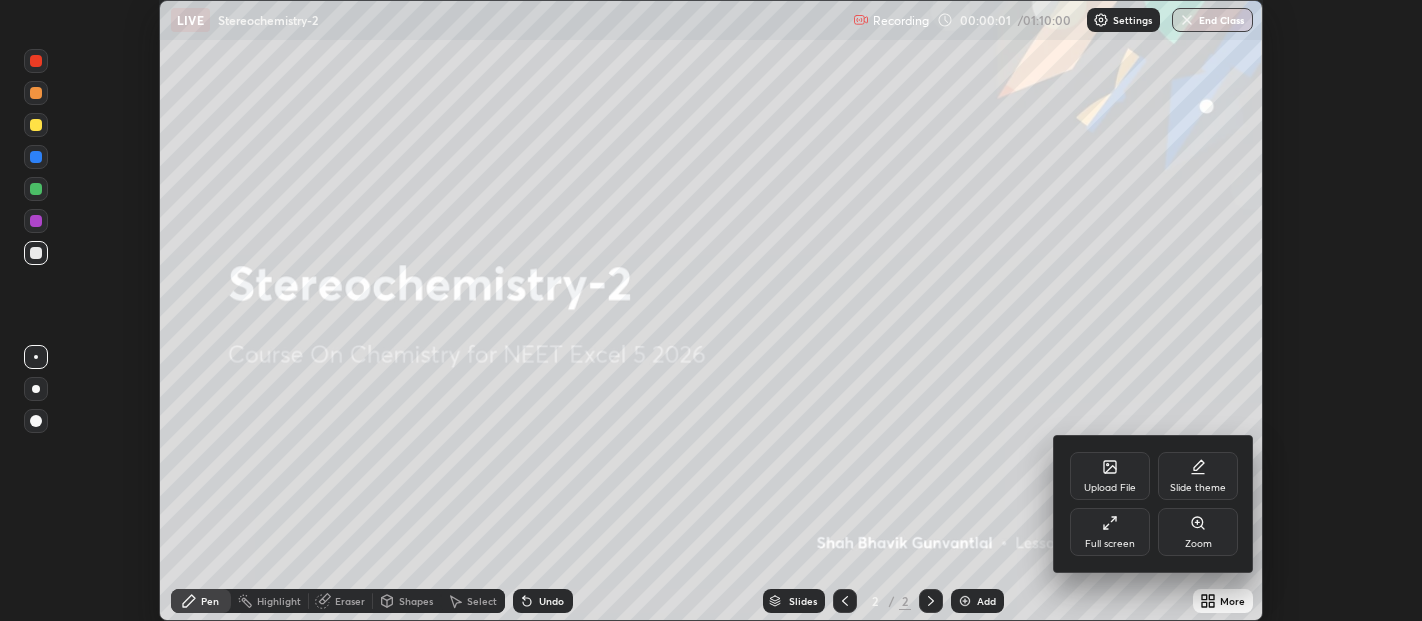 click 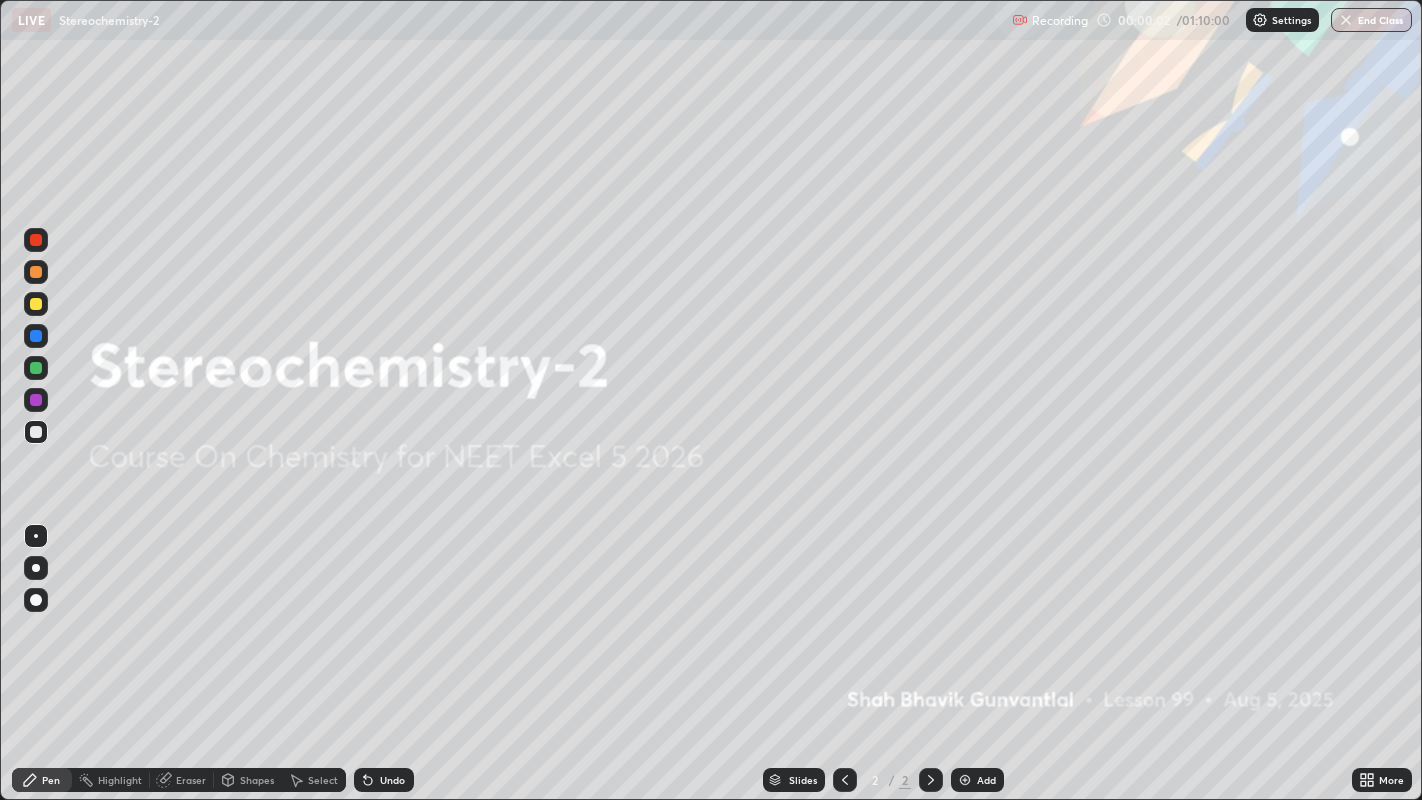 scroll, scrollTop: 99200, scrollLeft: 98577, axis: both 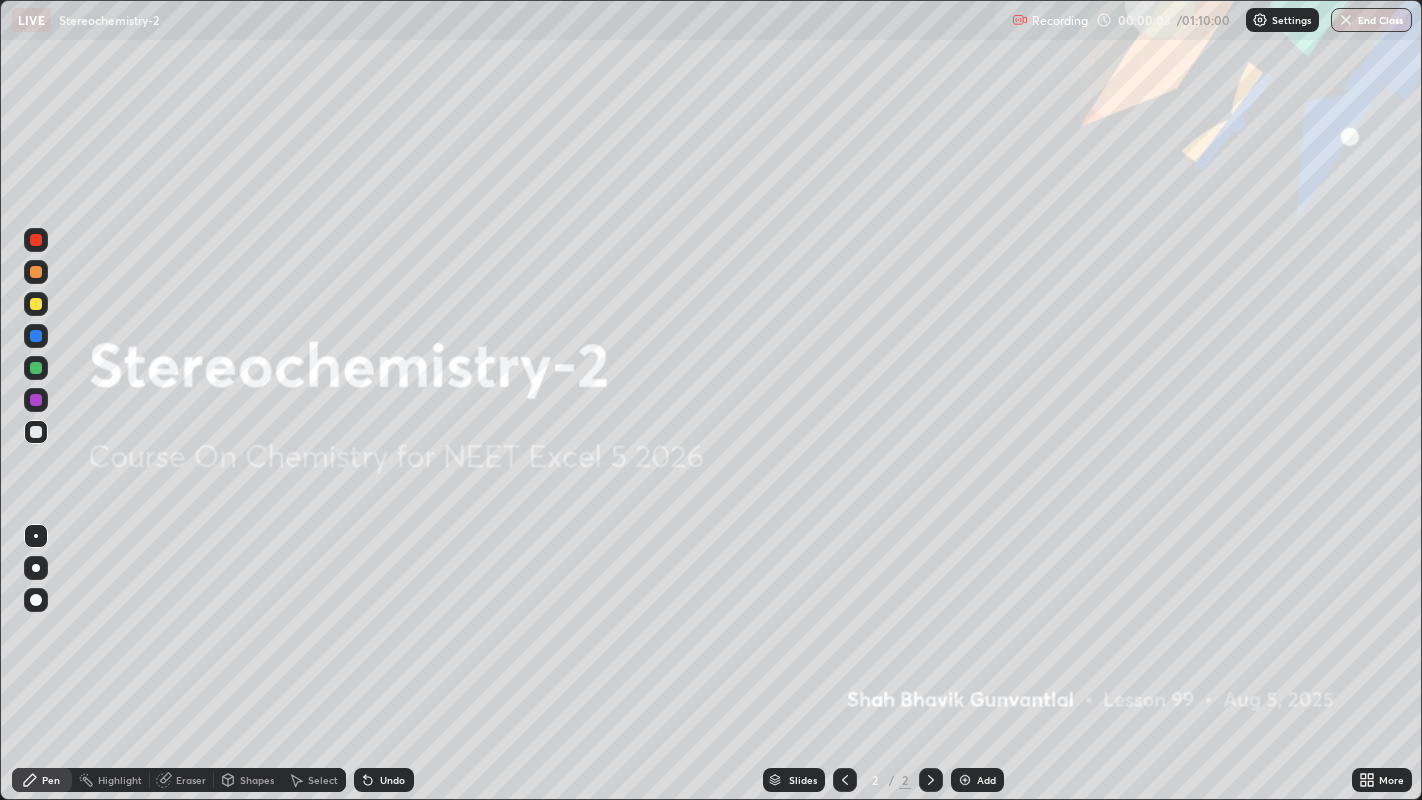 click on "Add" at bounding box center [986, 780] 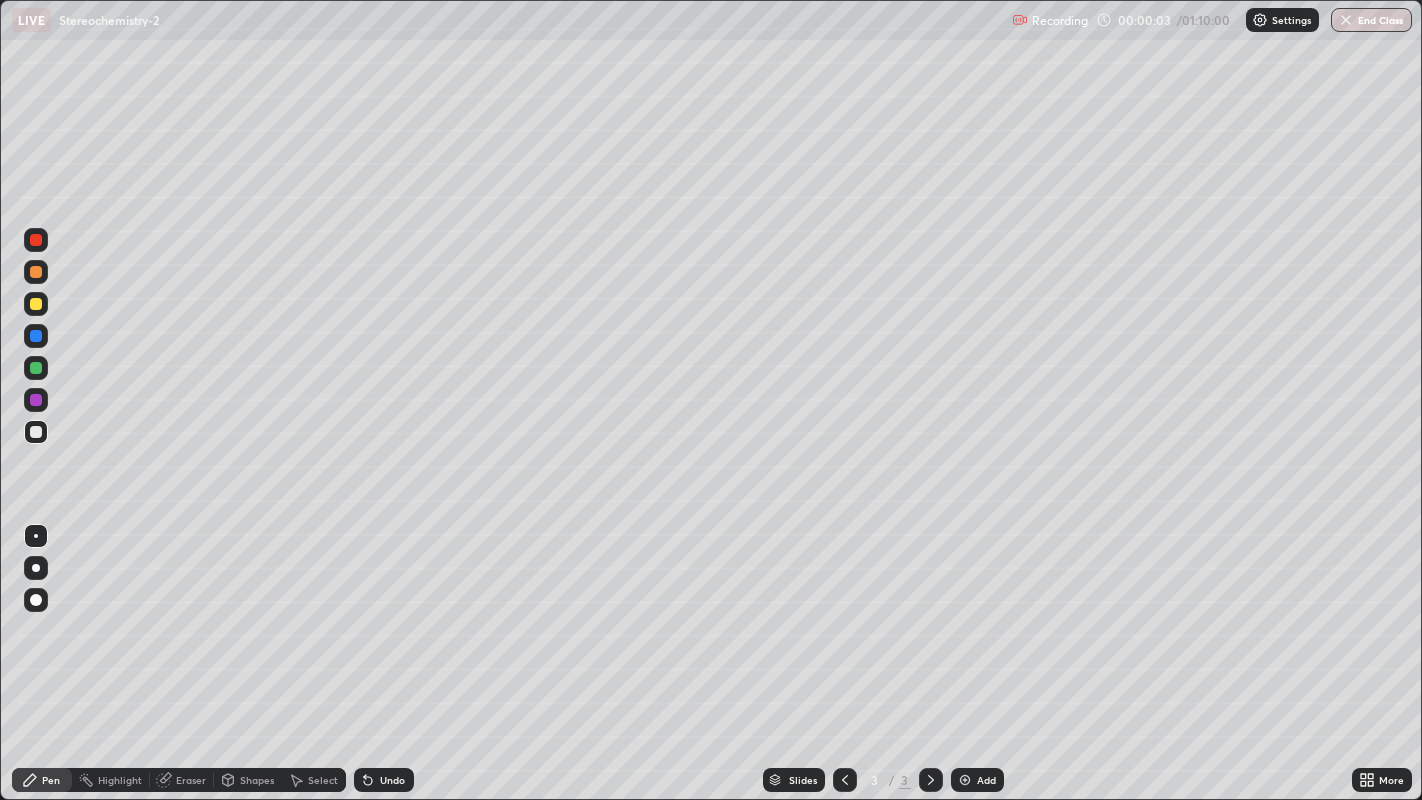click on "Add" at bounding box center [977, 780] 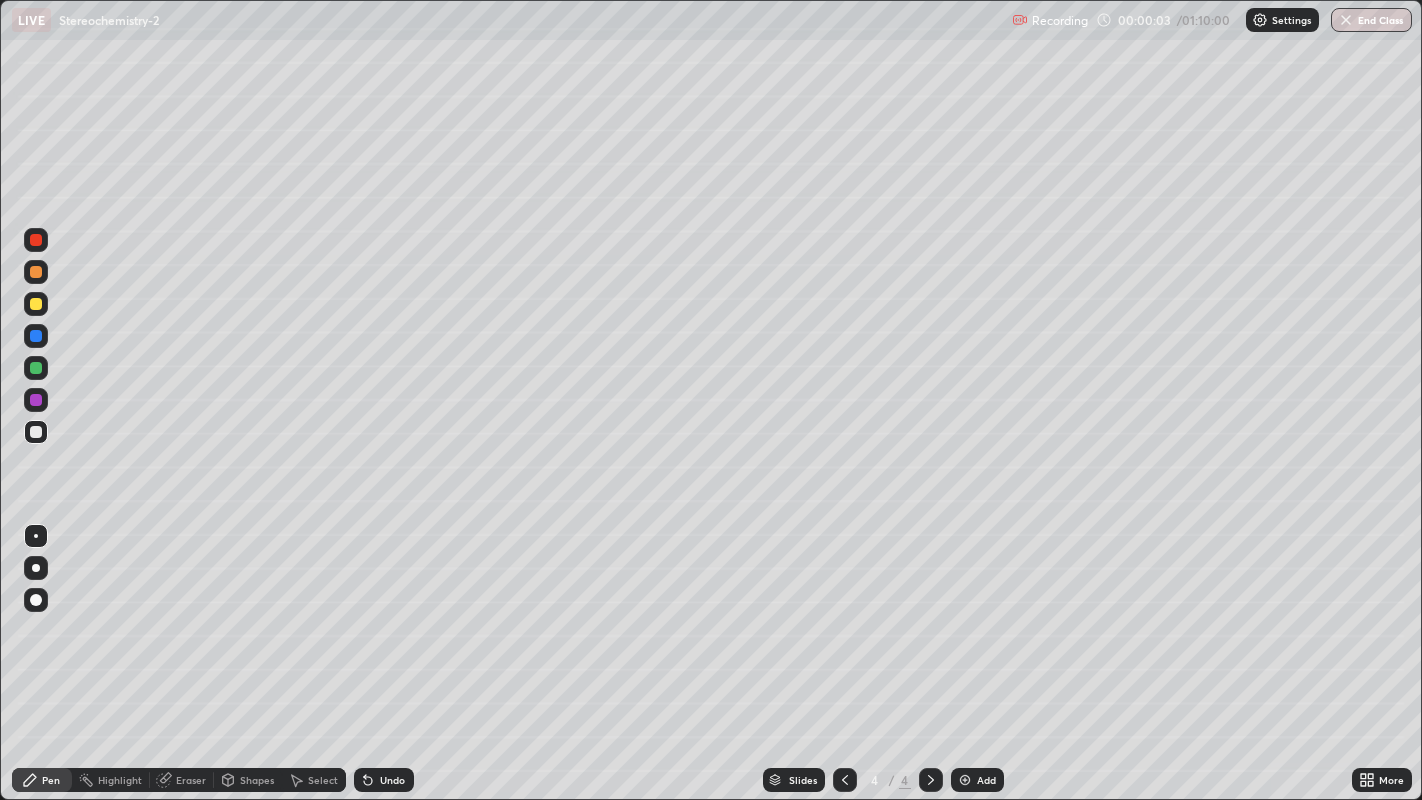 click on "Add" at bounding box center [986, 780] 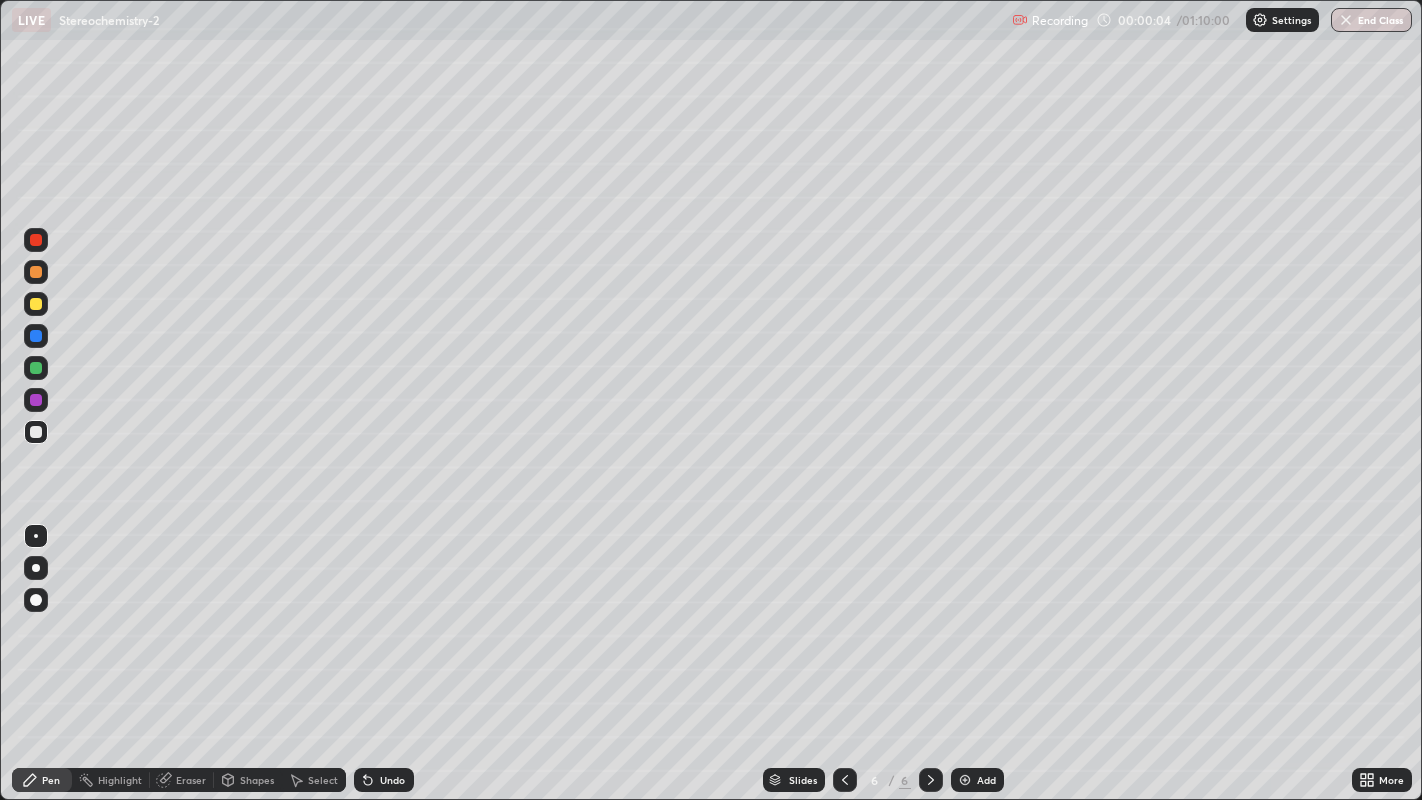 click on "Add" at bounding box center (977, 780) 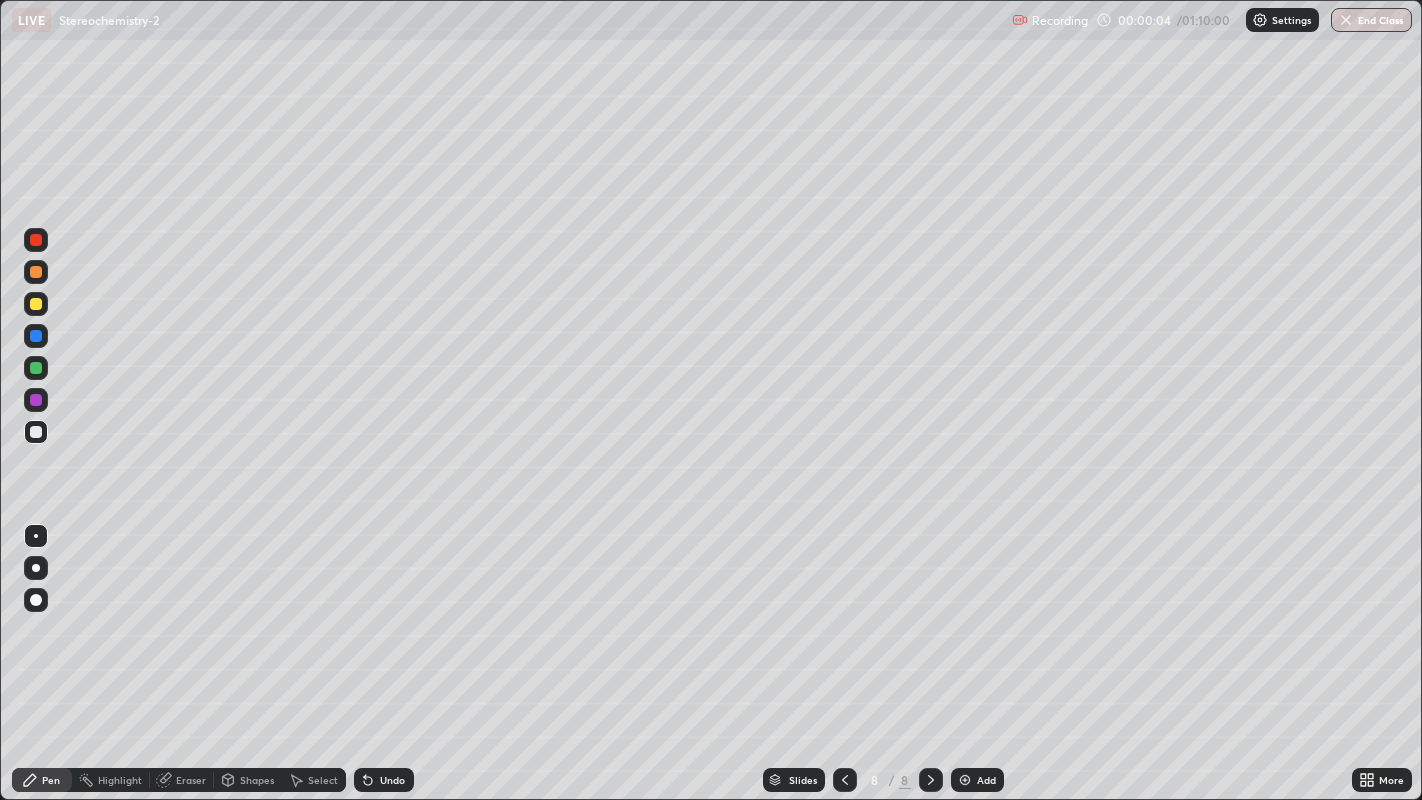 click on "Add" at bounding box center [977, 780] 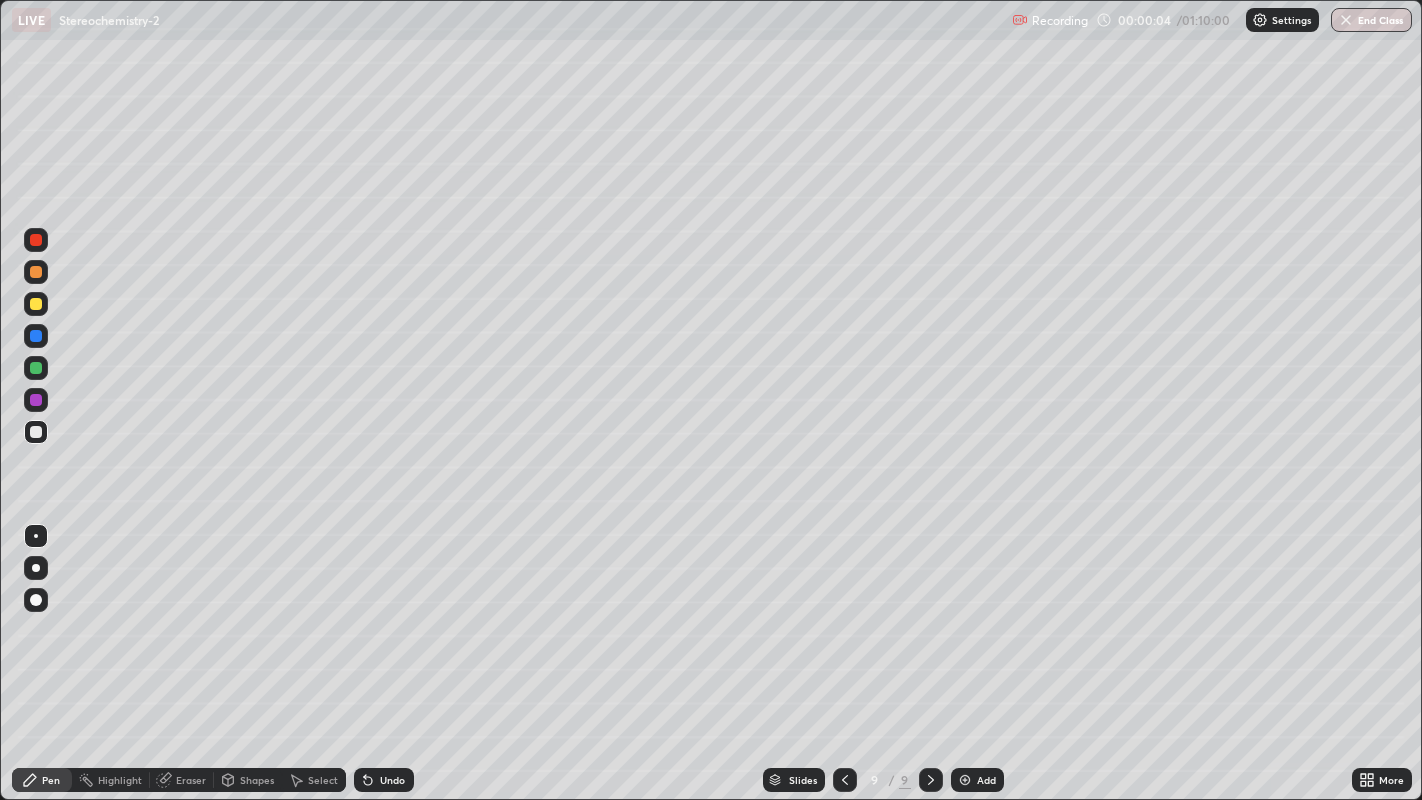 click on "Add" at bounding box center [977, 780] 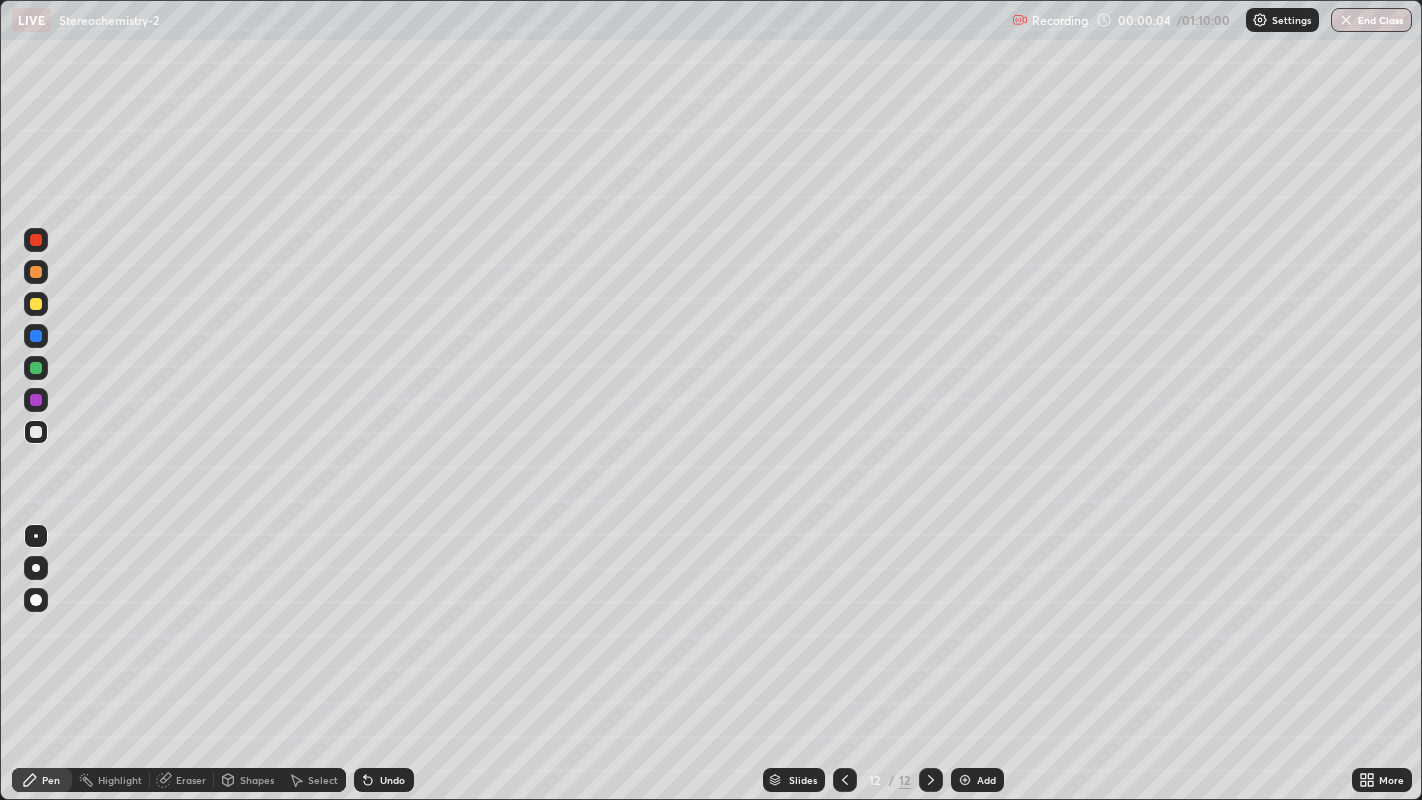 click on "Add" at bounding box center [977, 780] 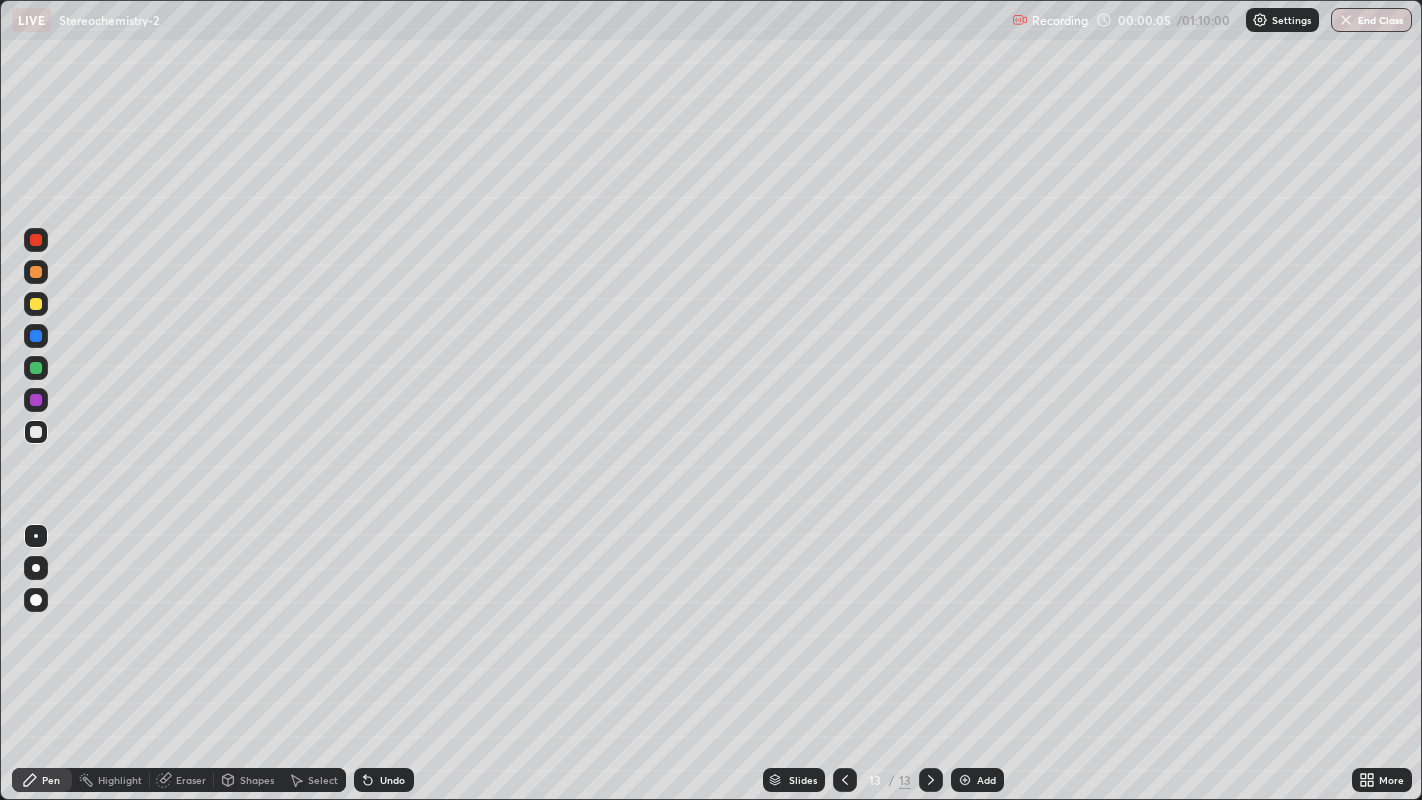 click 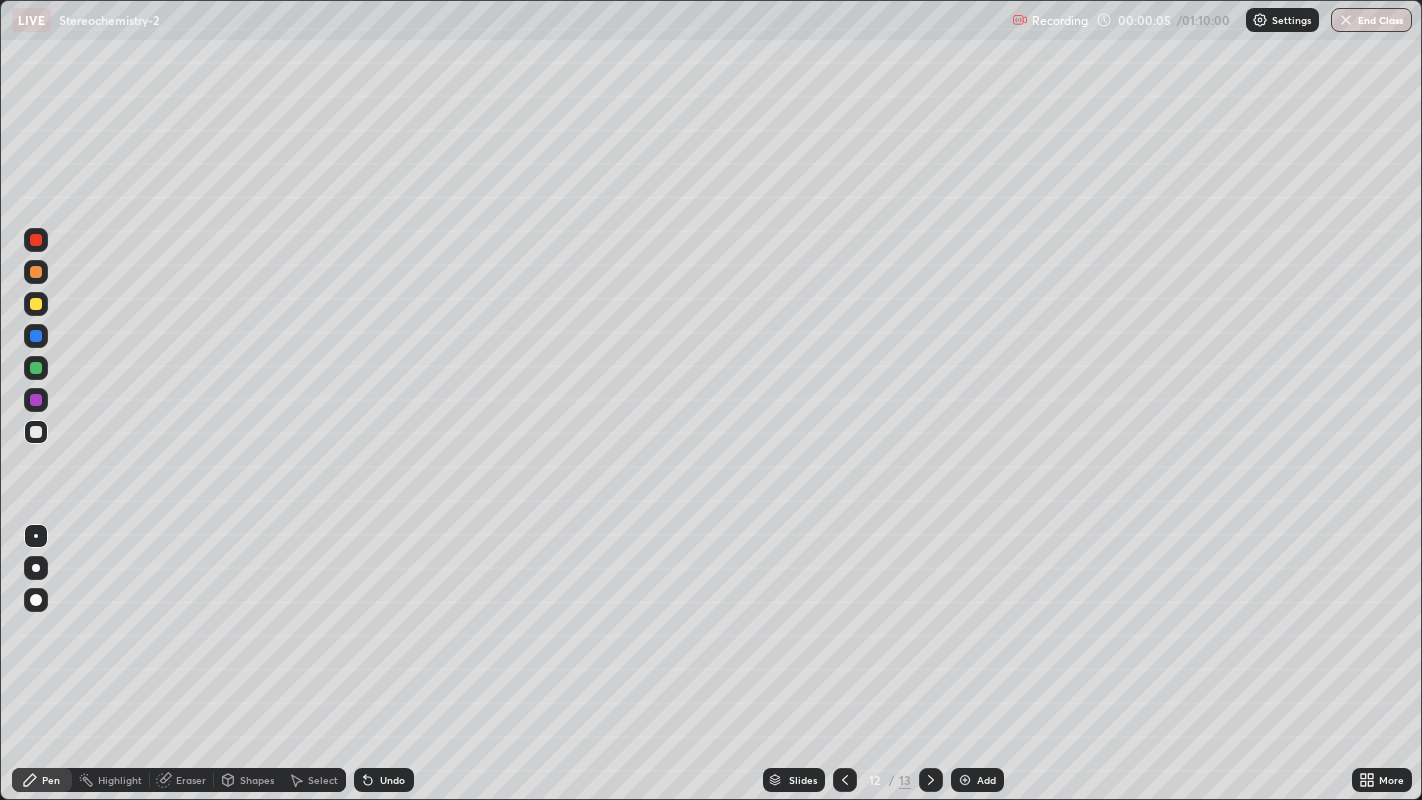 click 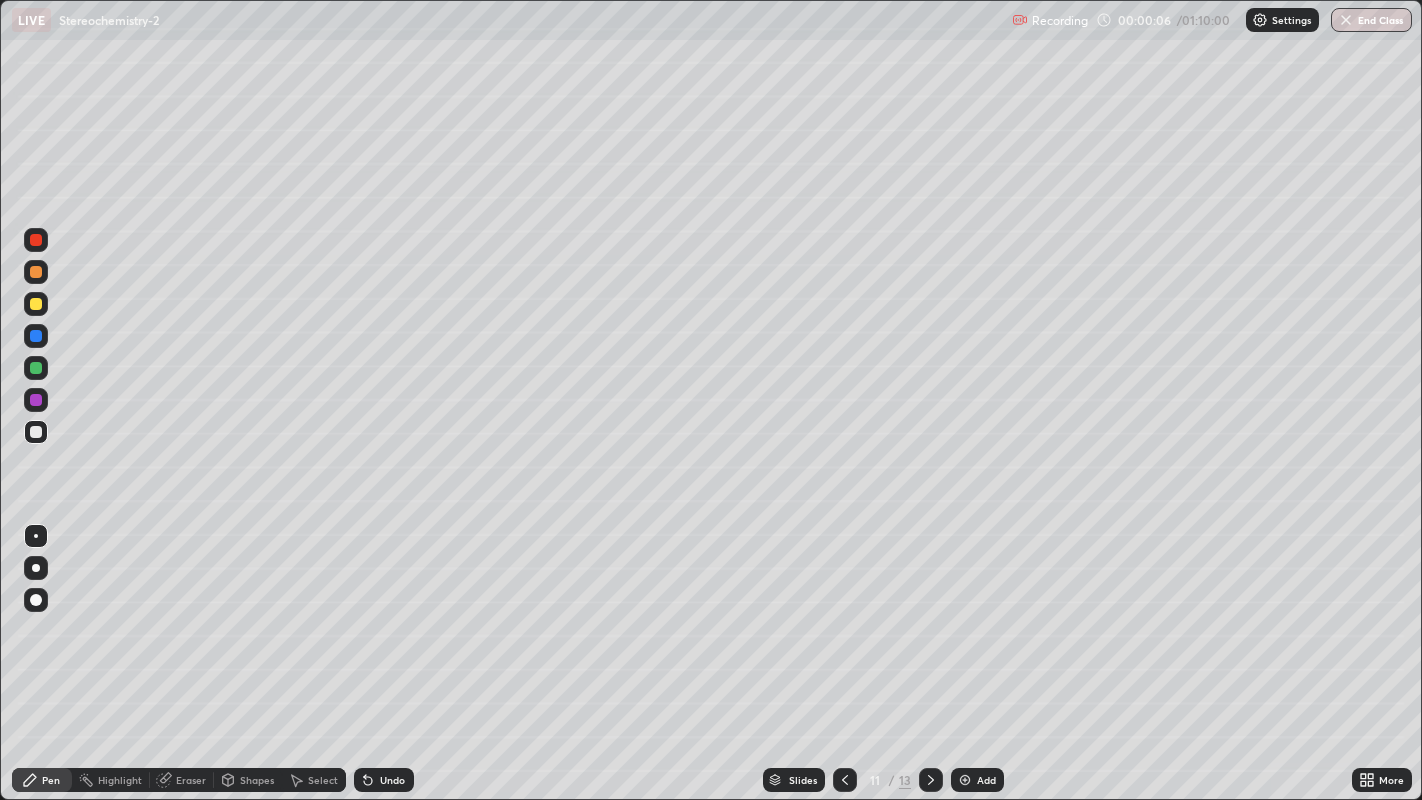 click 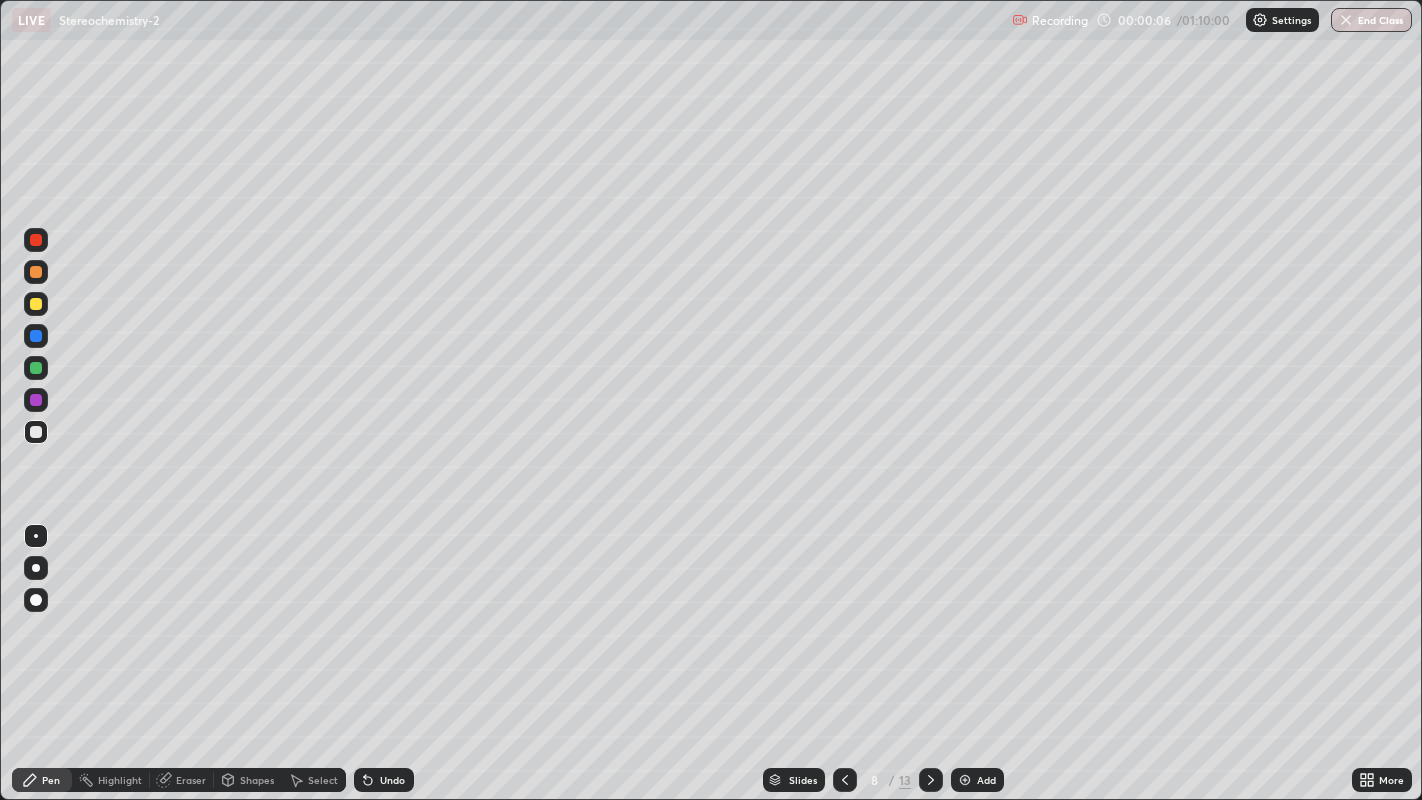 click 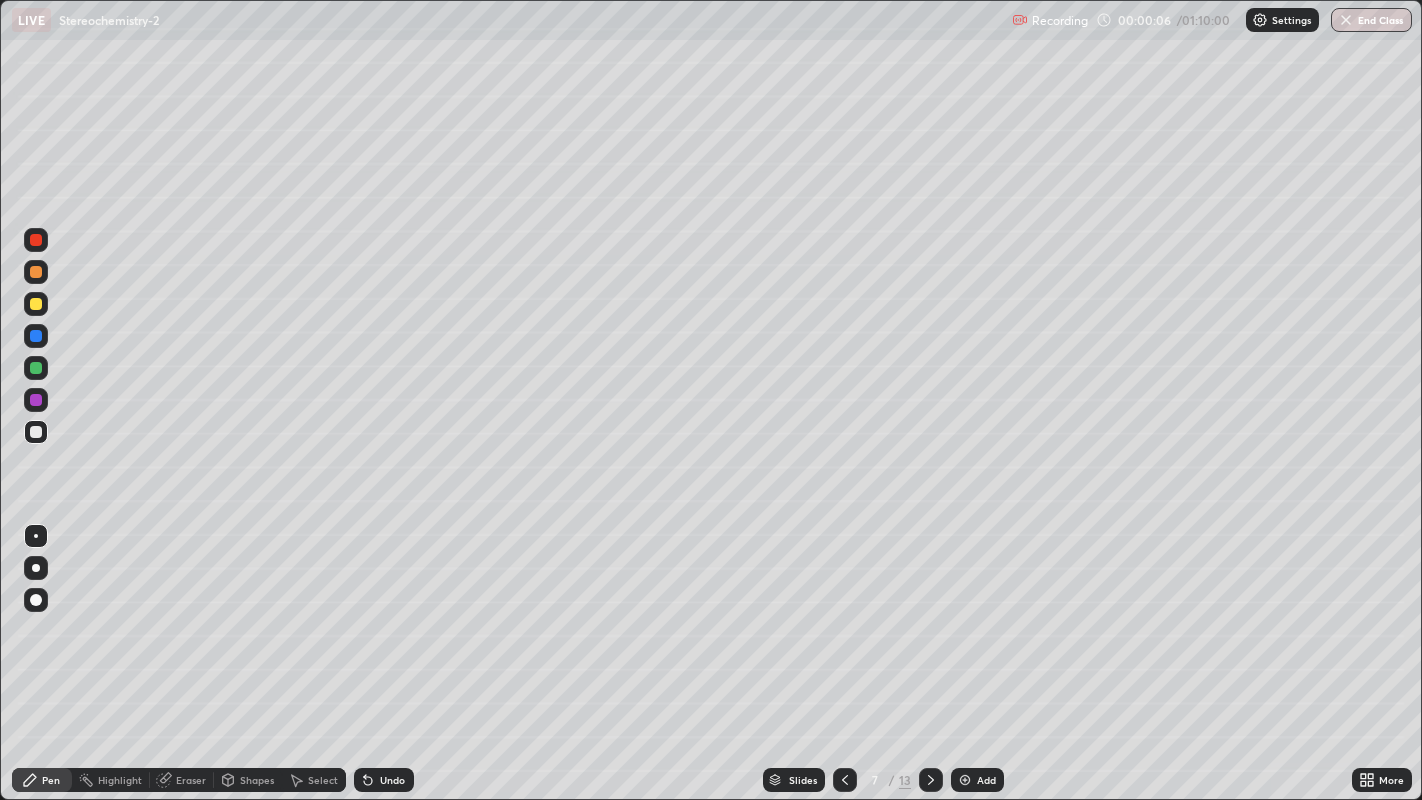 click 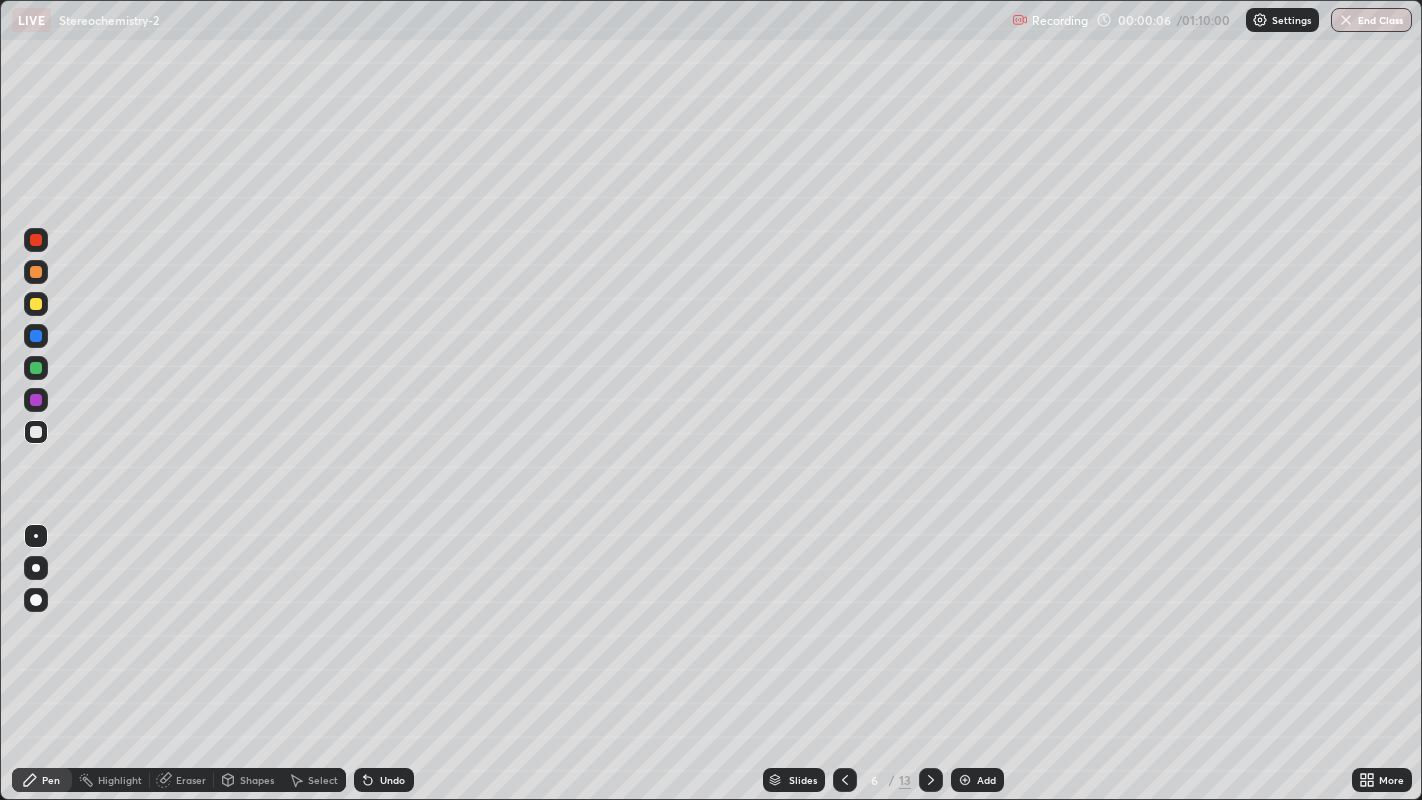 click 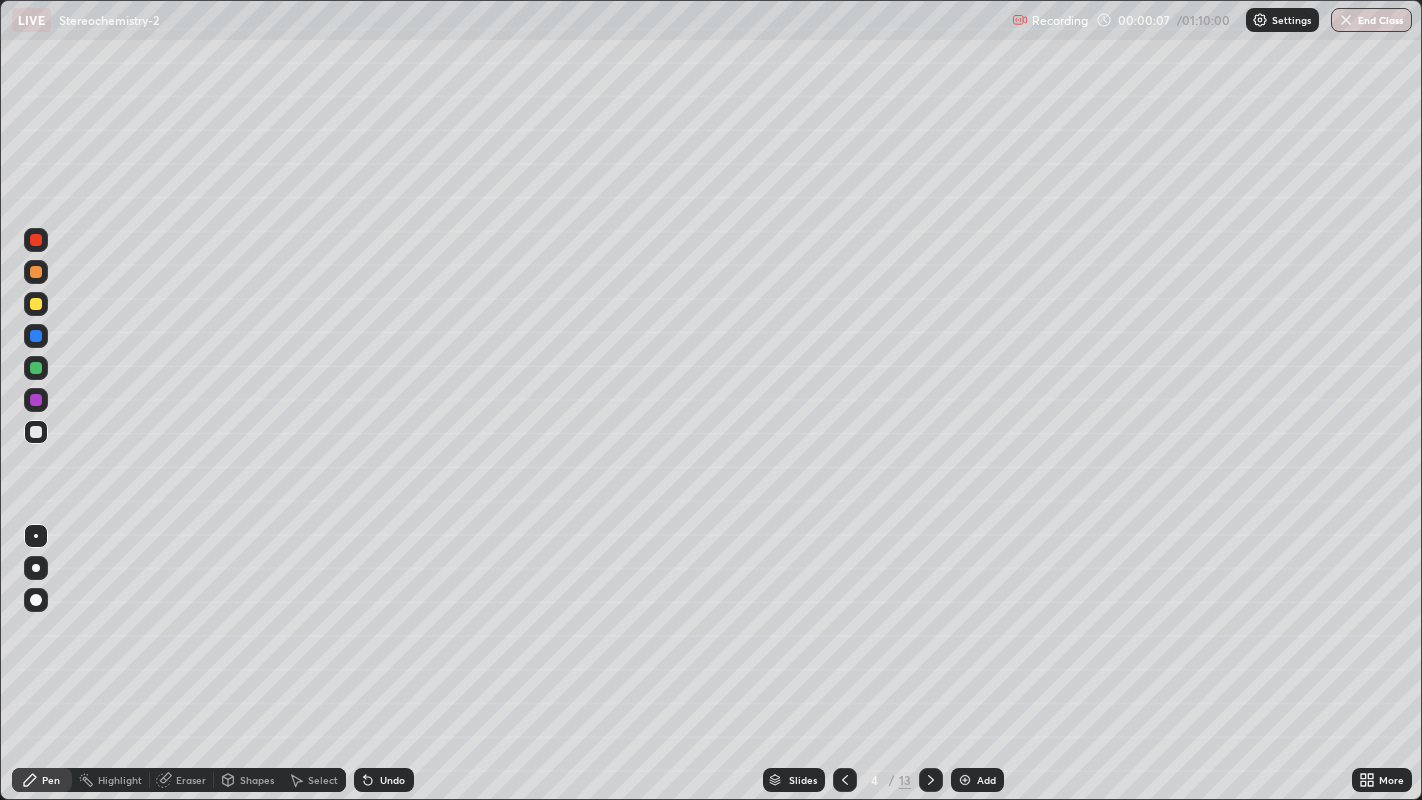 click at bounding box center [845, 780] 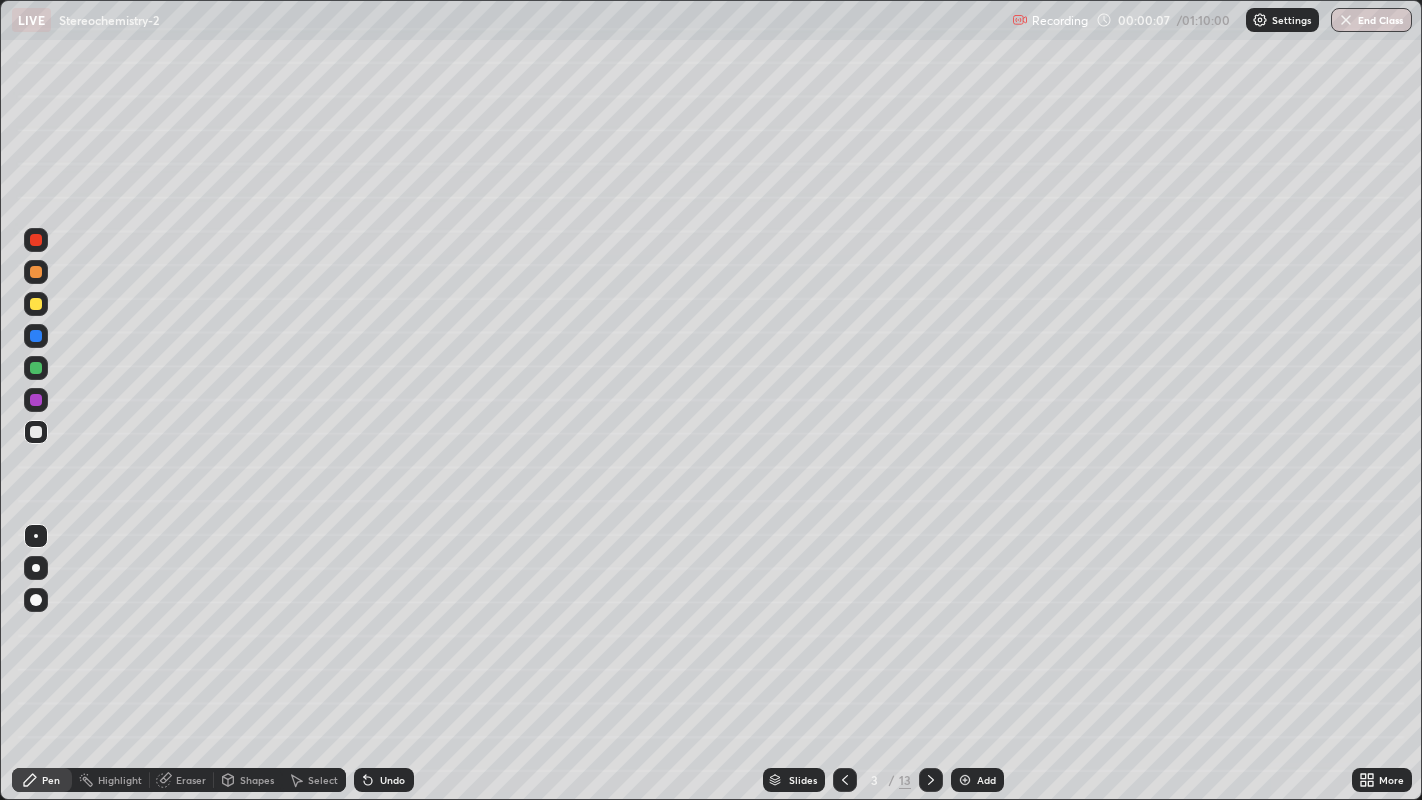 click 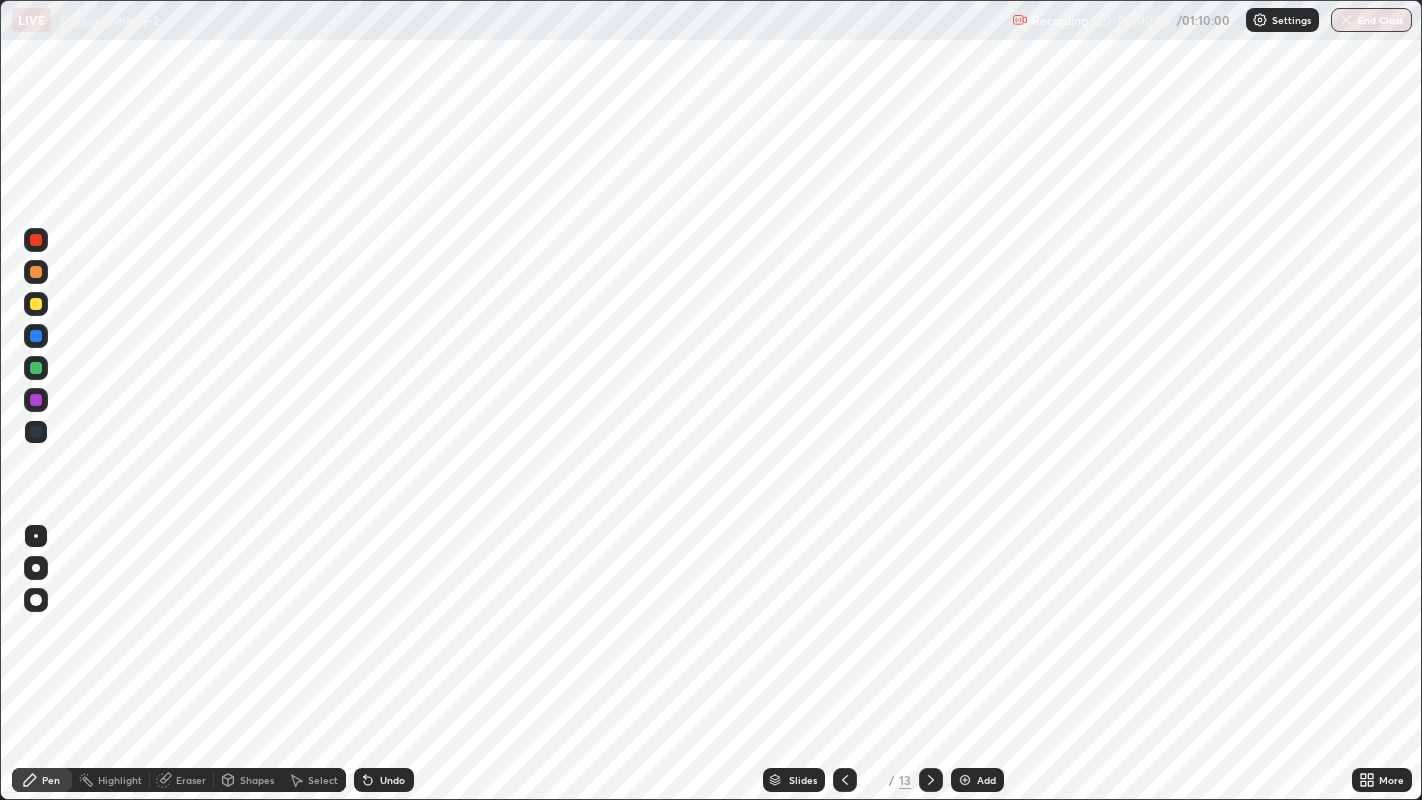 click 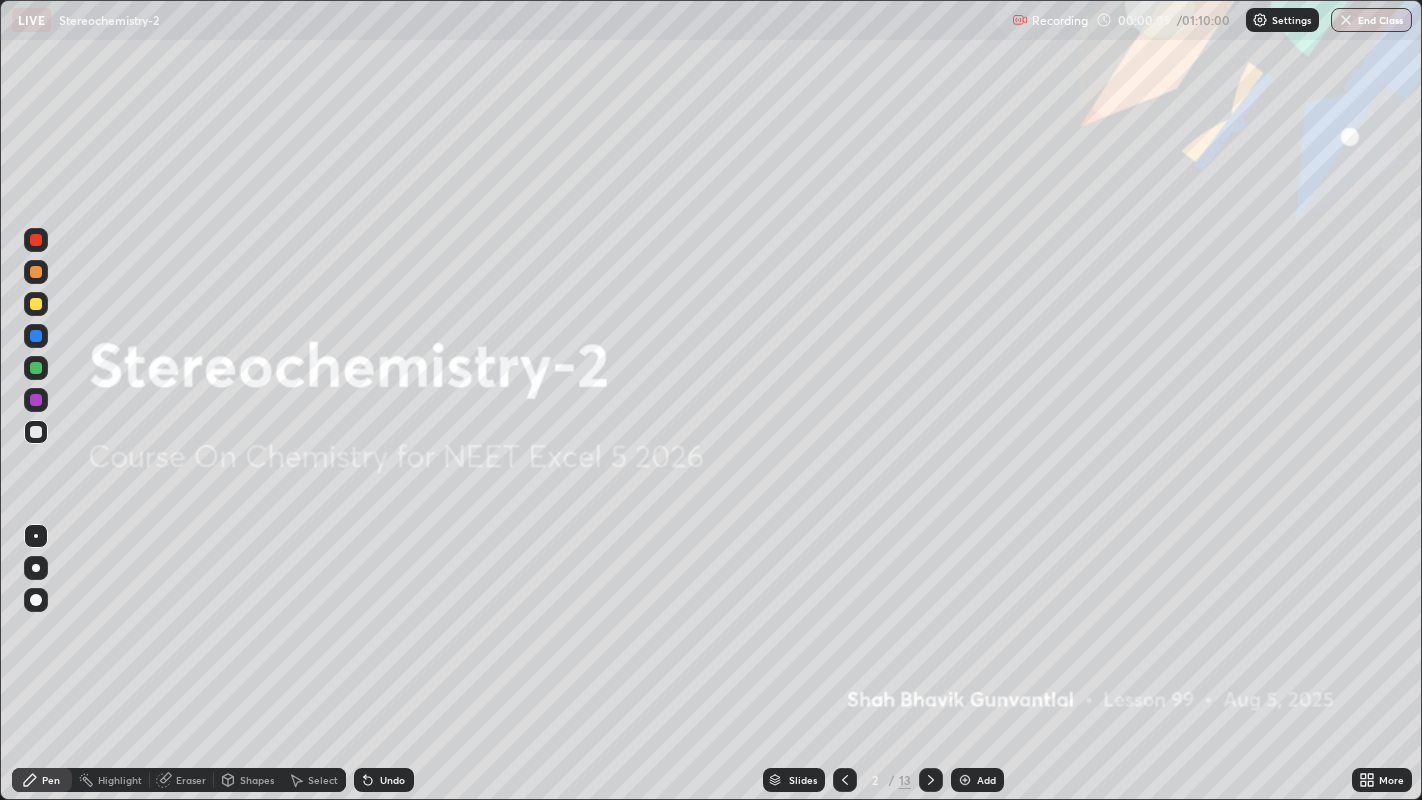 click 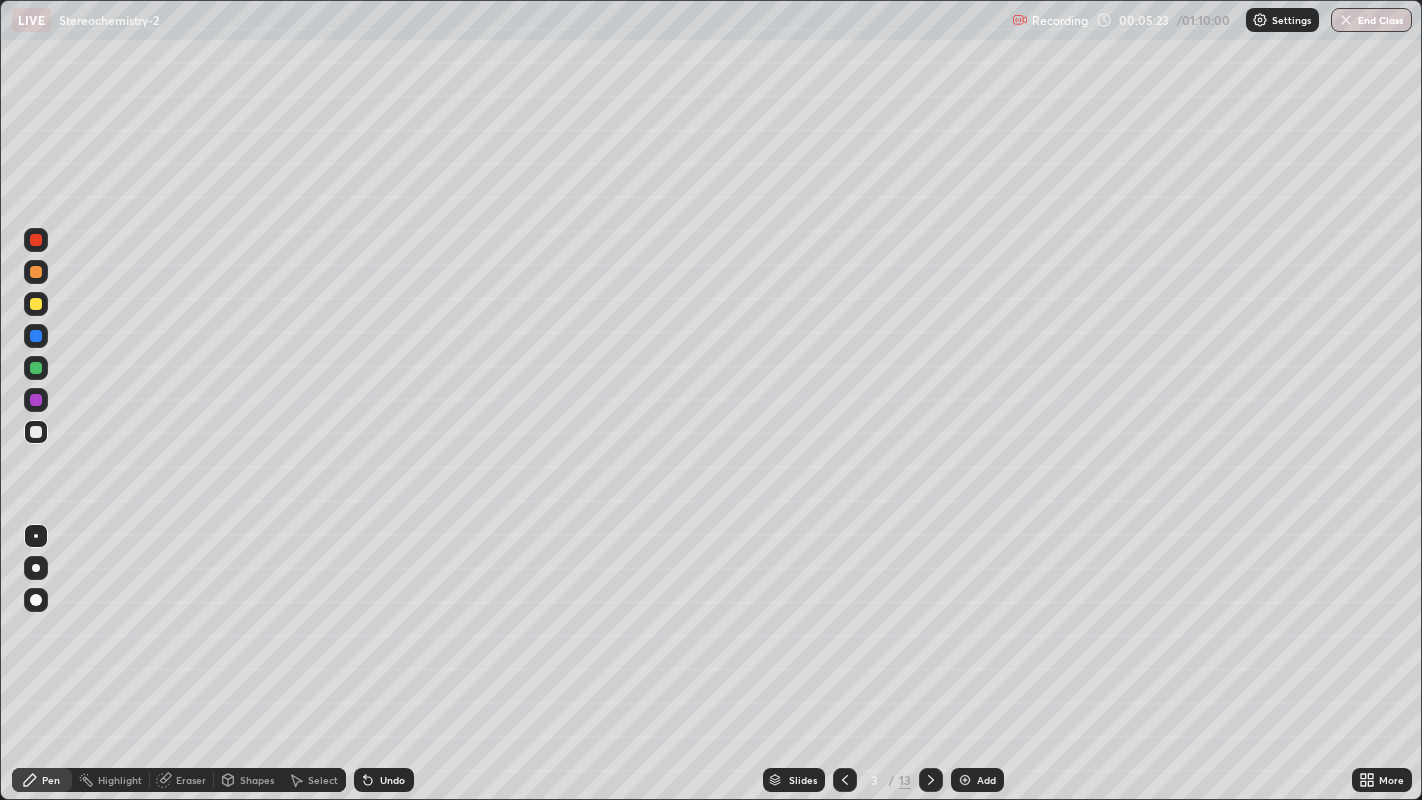 click at bounding box center [36, 272] 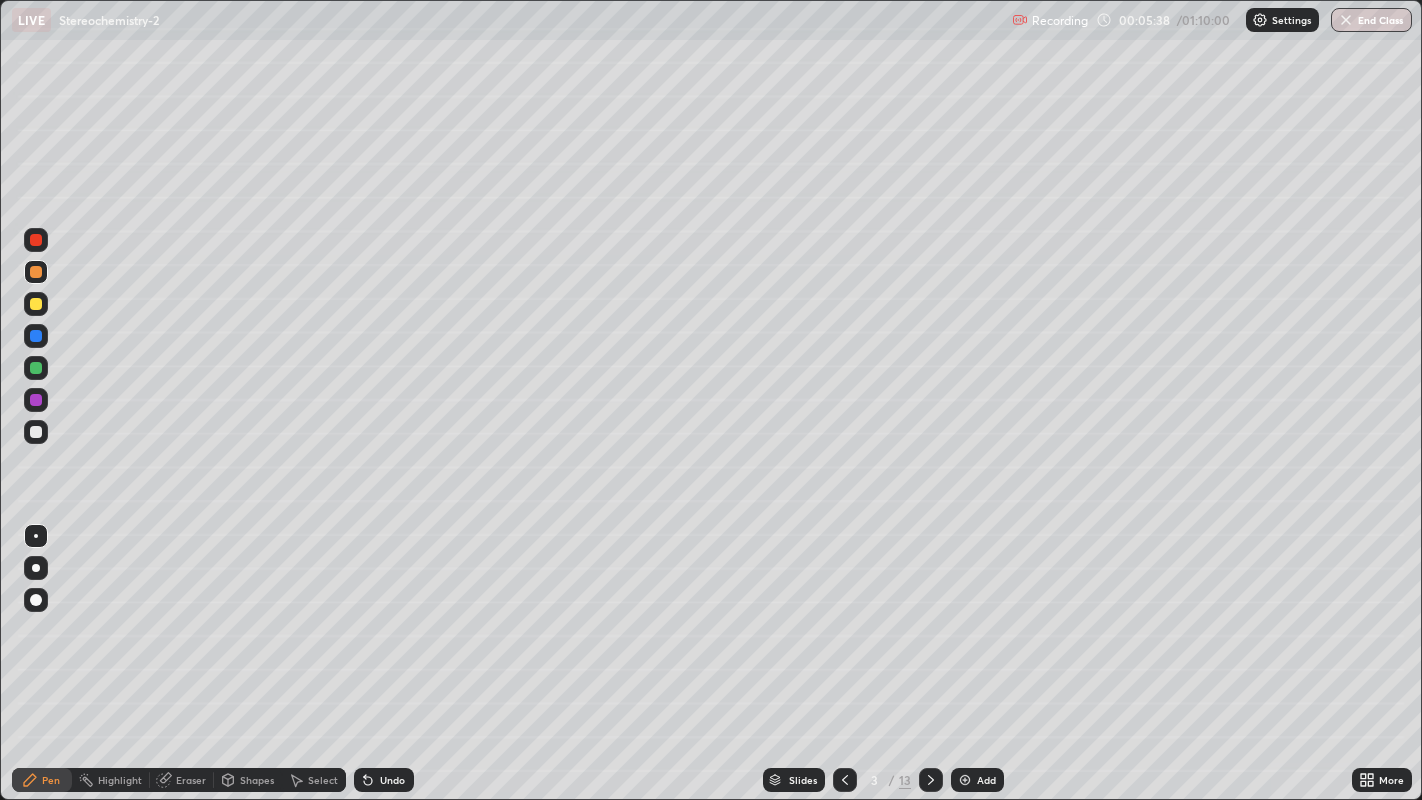 click at bounding box center [36, 304] 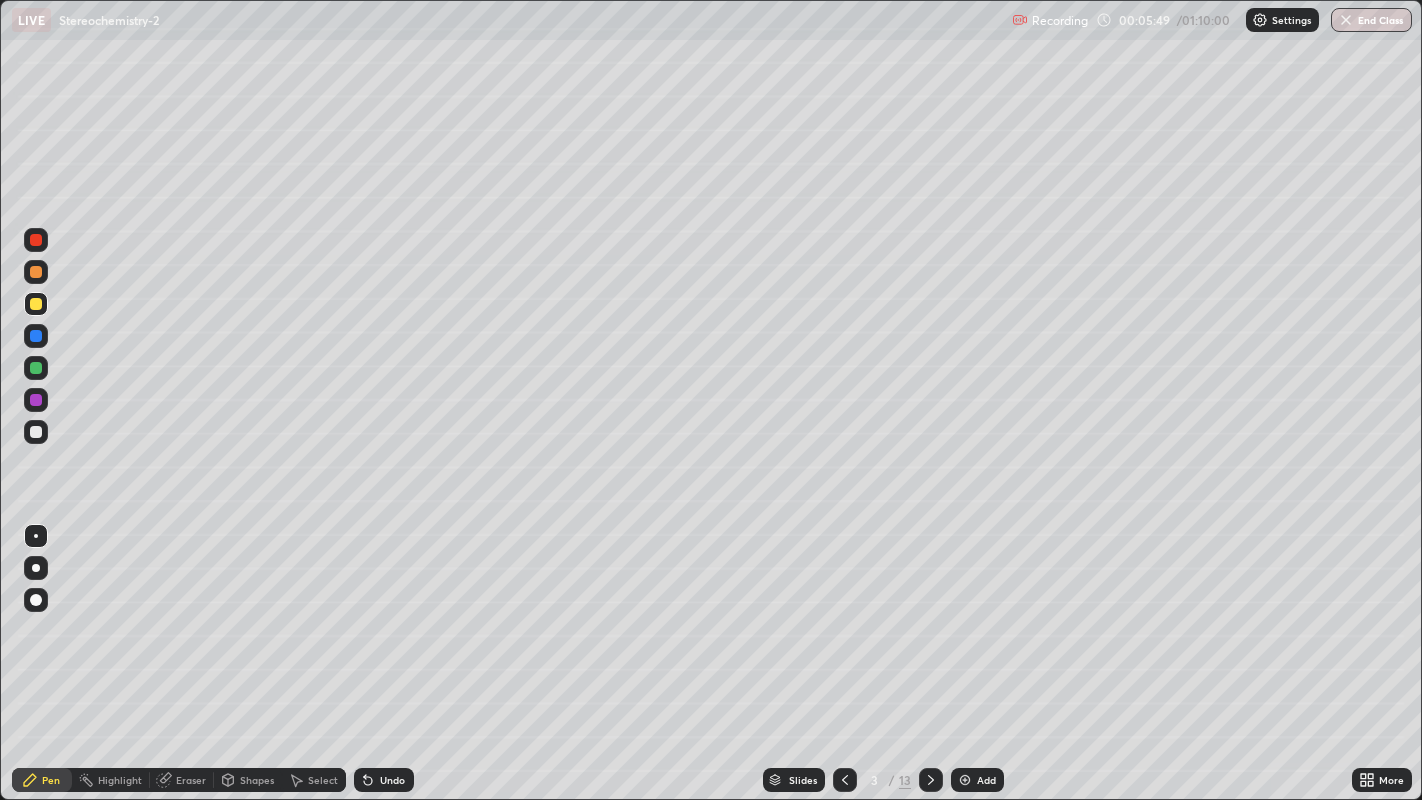 click at bounding box center (36, 272) 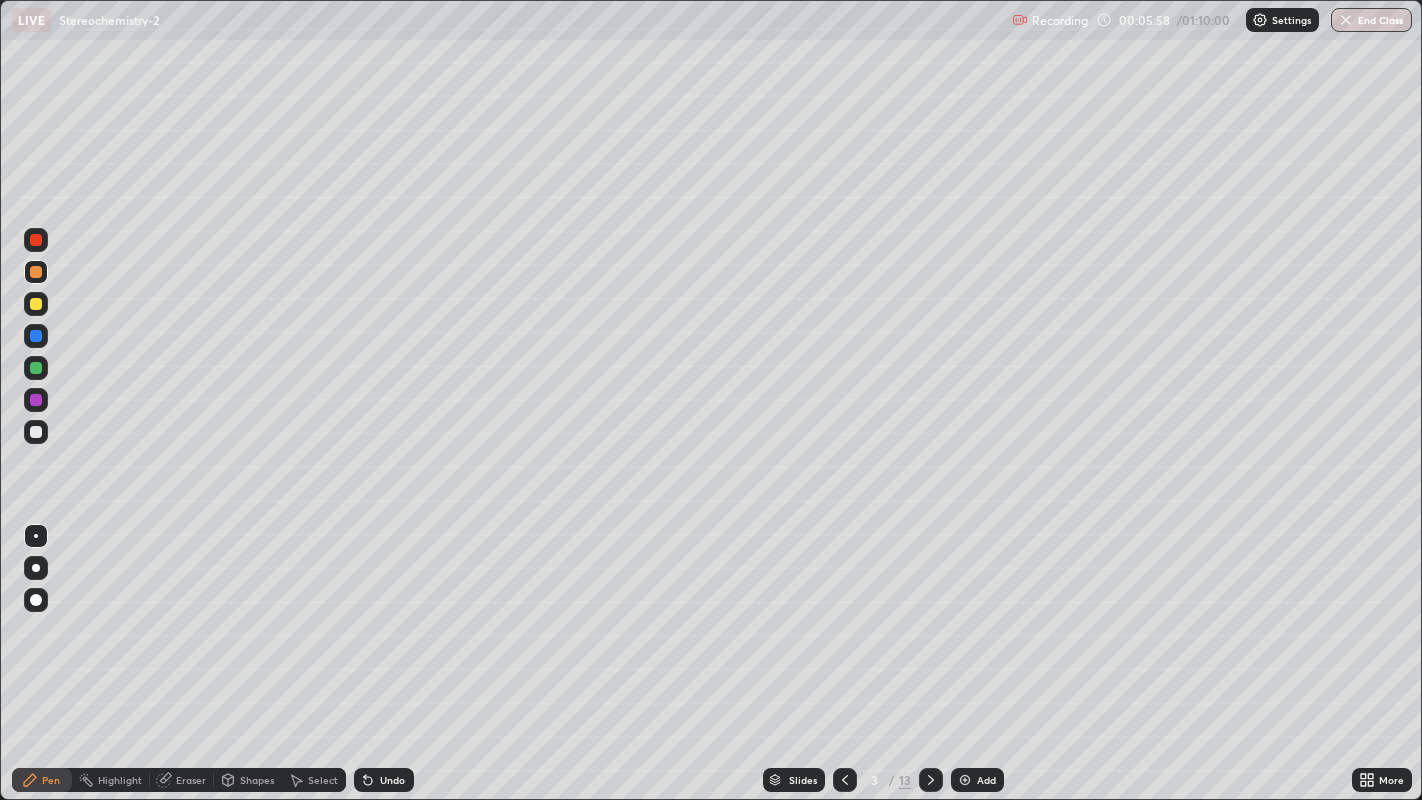 click at bounding box center (36, 304) 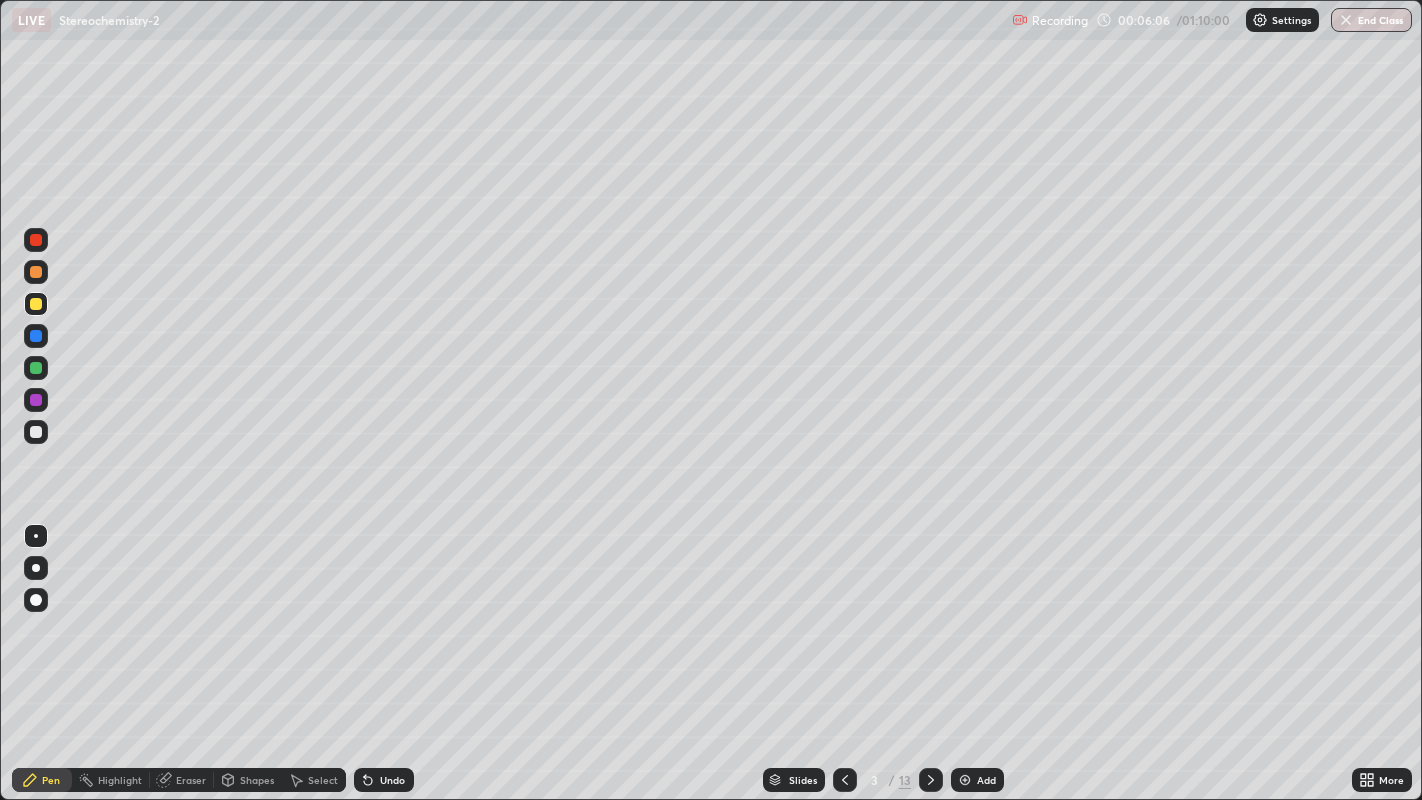 click at bounding box center [36, 336] 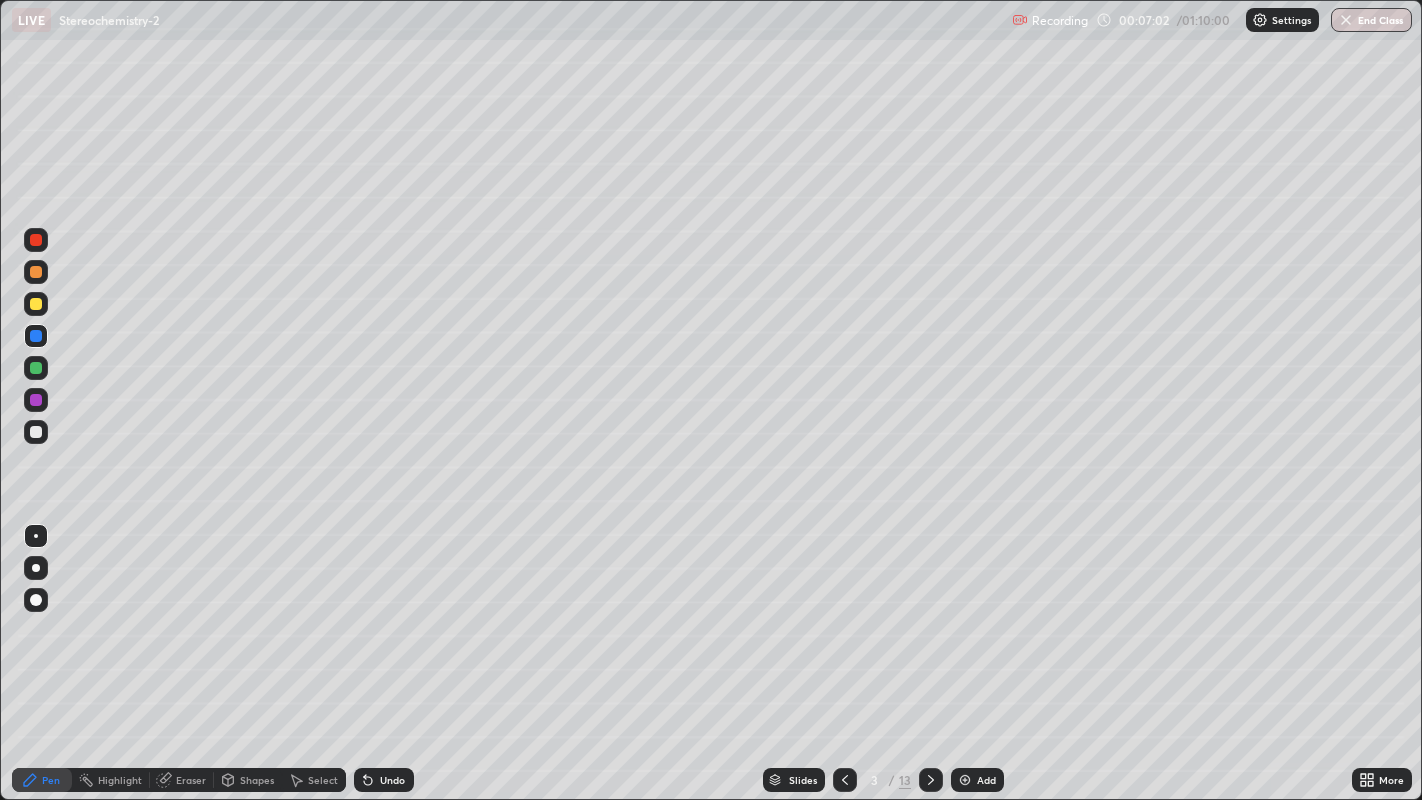 click at bounding box center (36, 304) 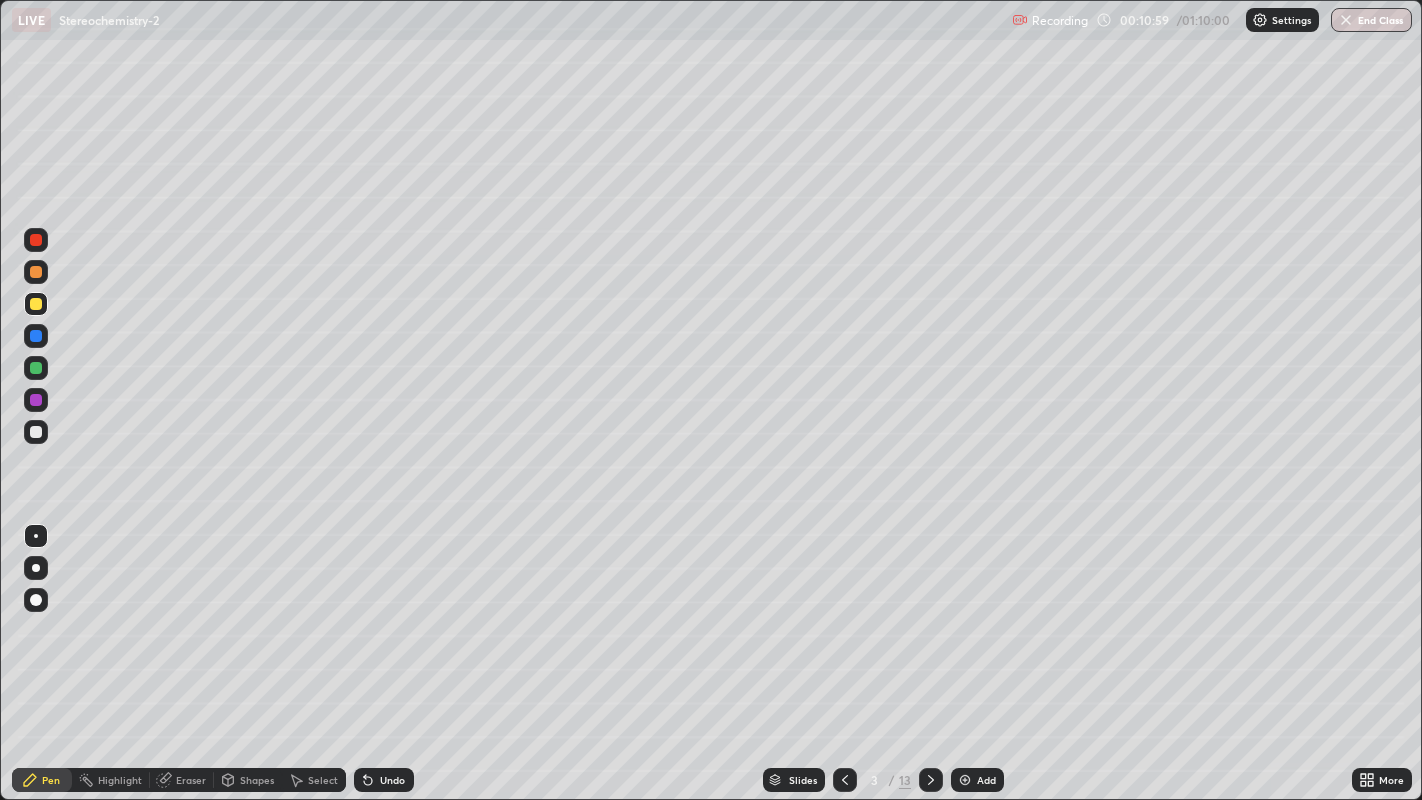 click 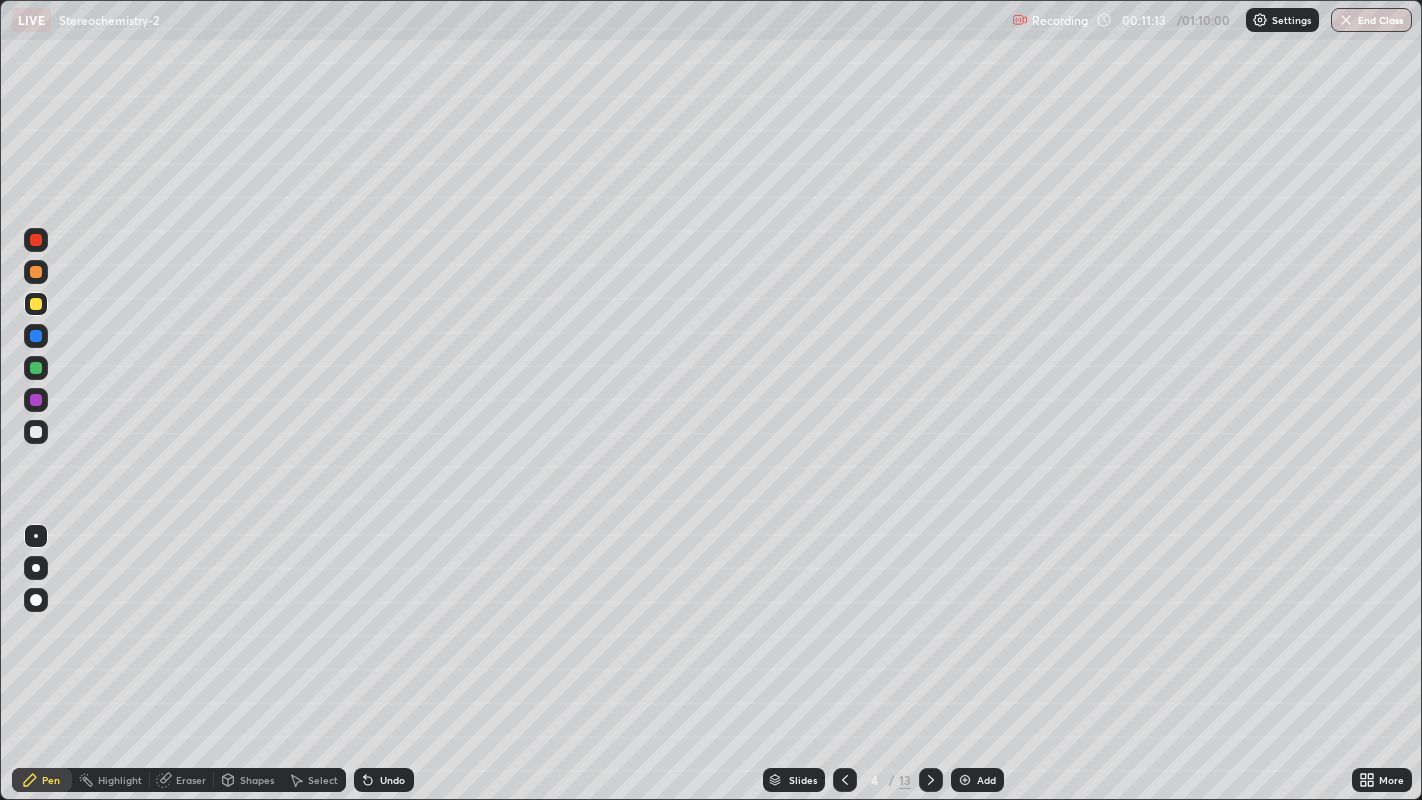 click at bounding box center [36, 272] 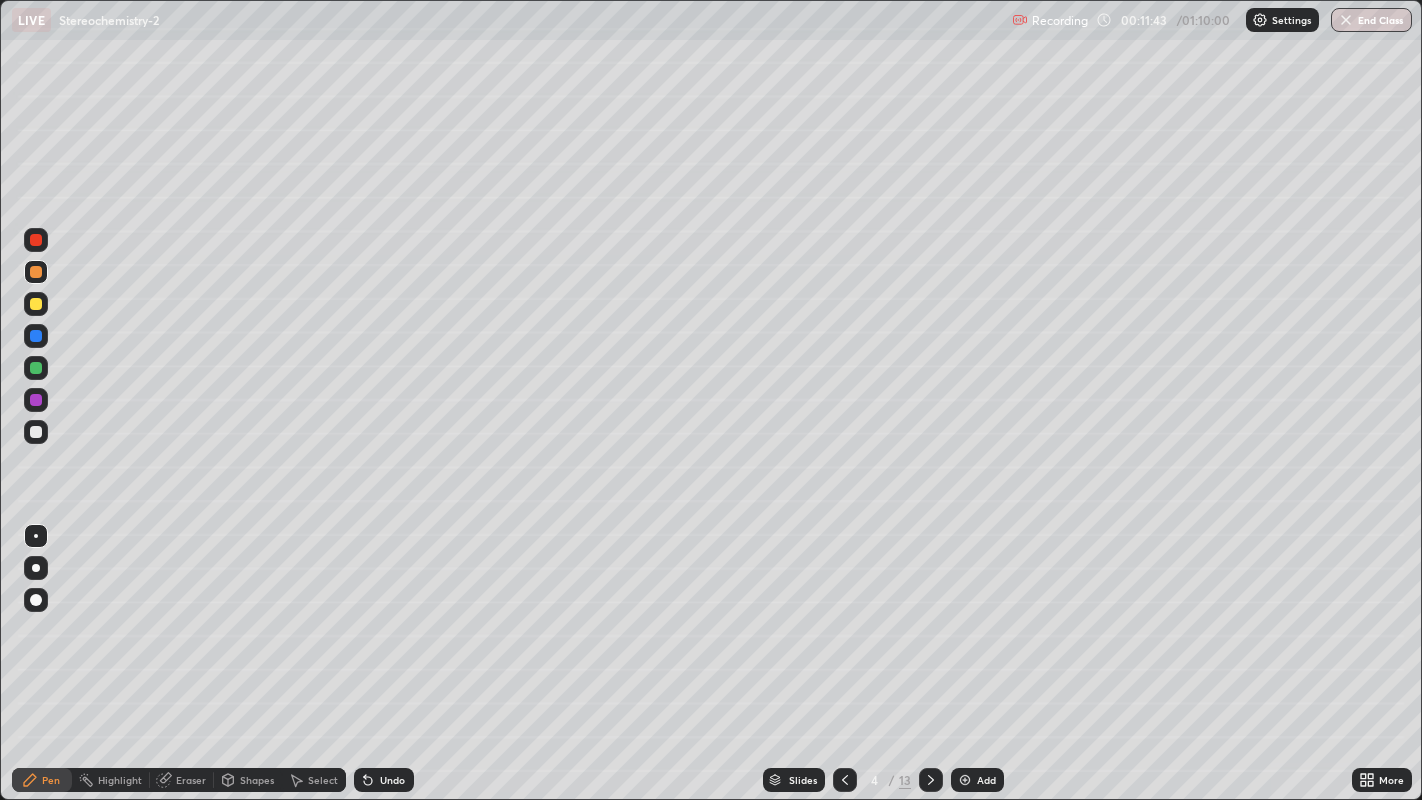 click at bounding box center [36, 336] 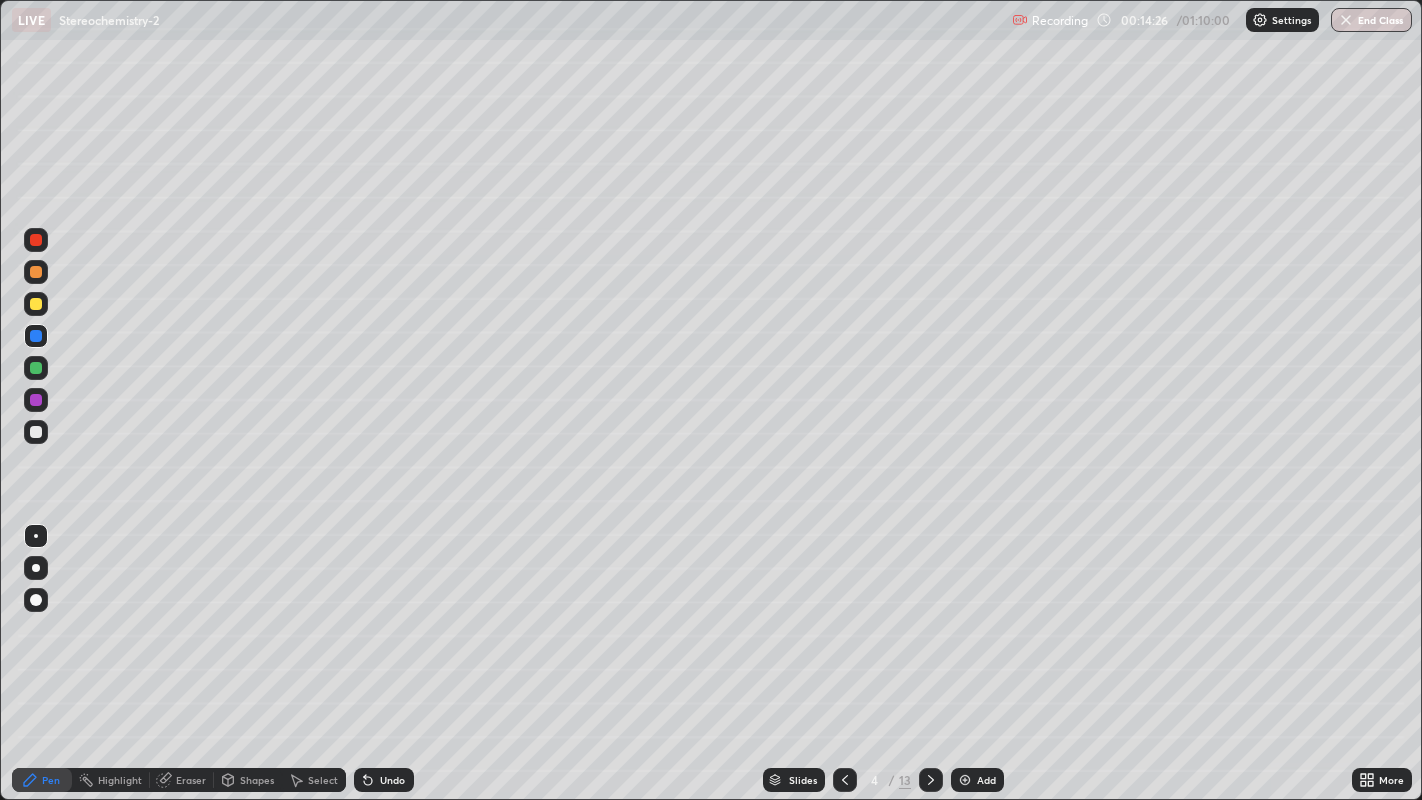 click at bounding box center [36, 368] 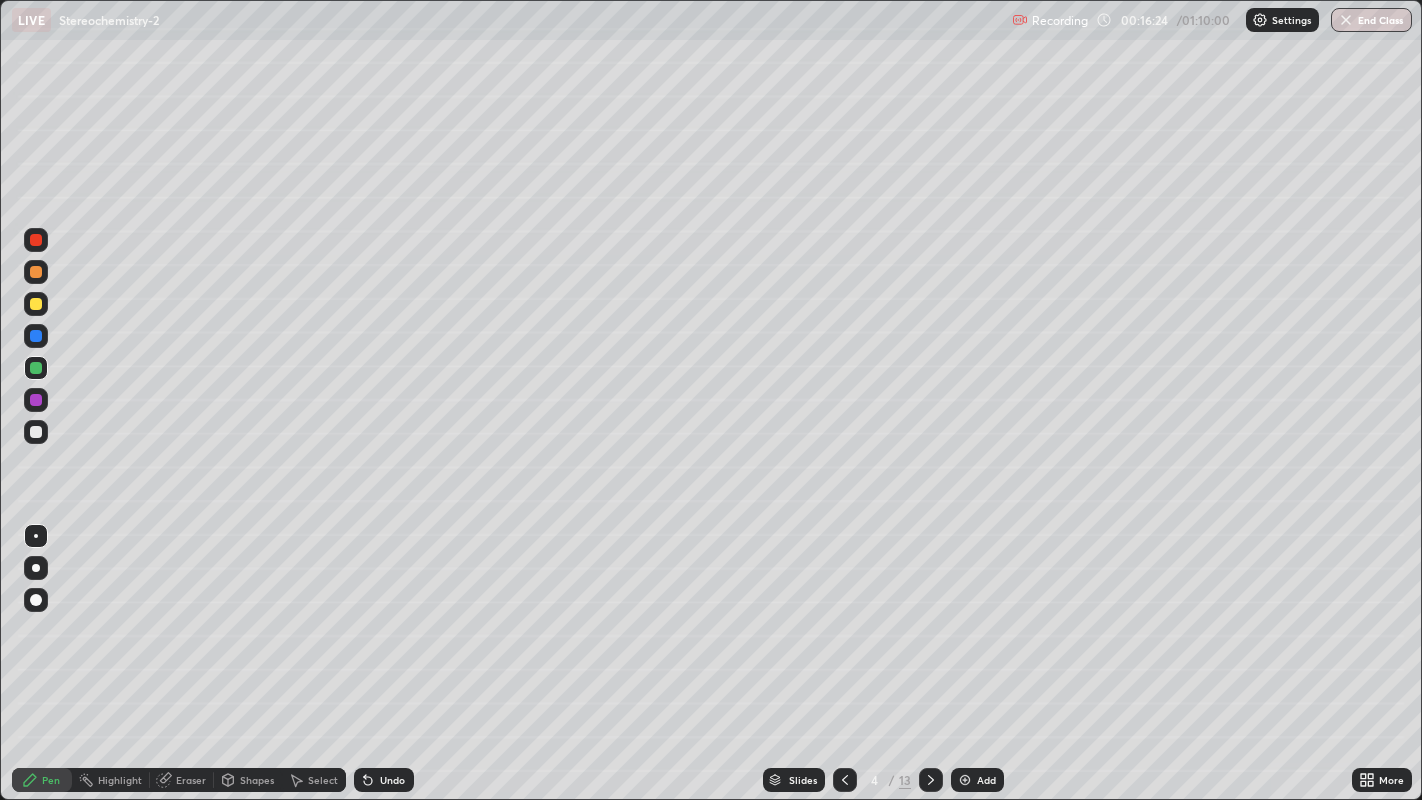 click 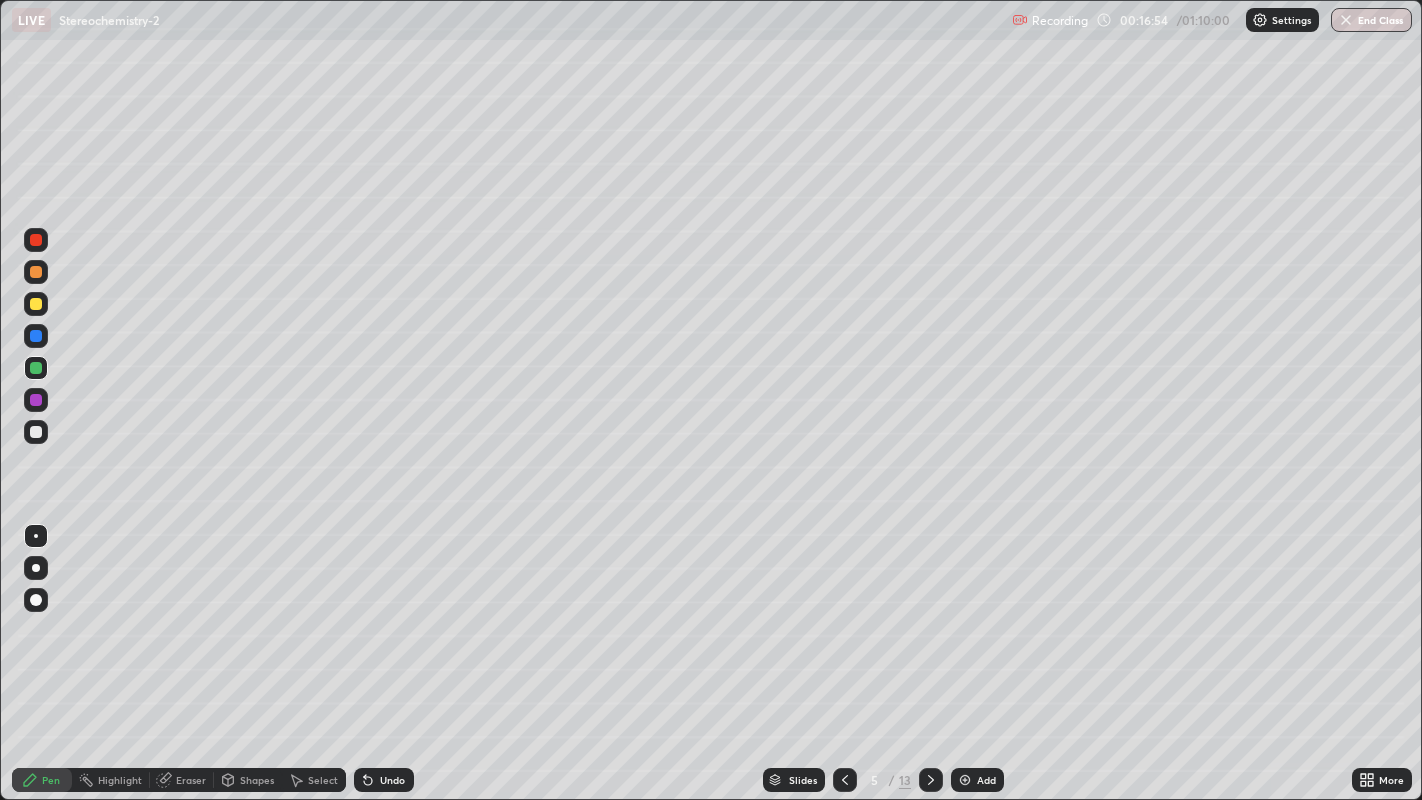 click at bounding box center (36, 272) 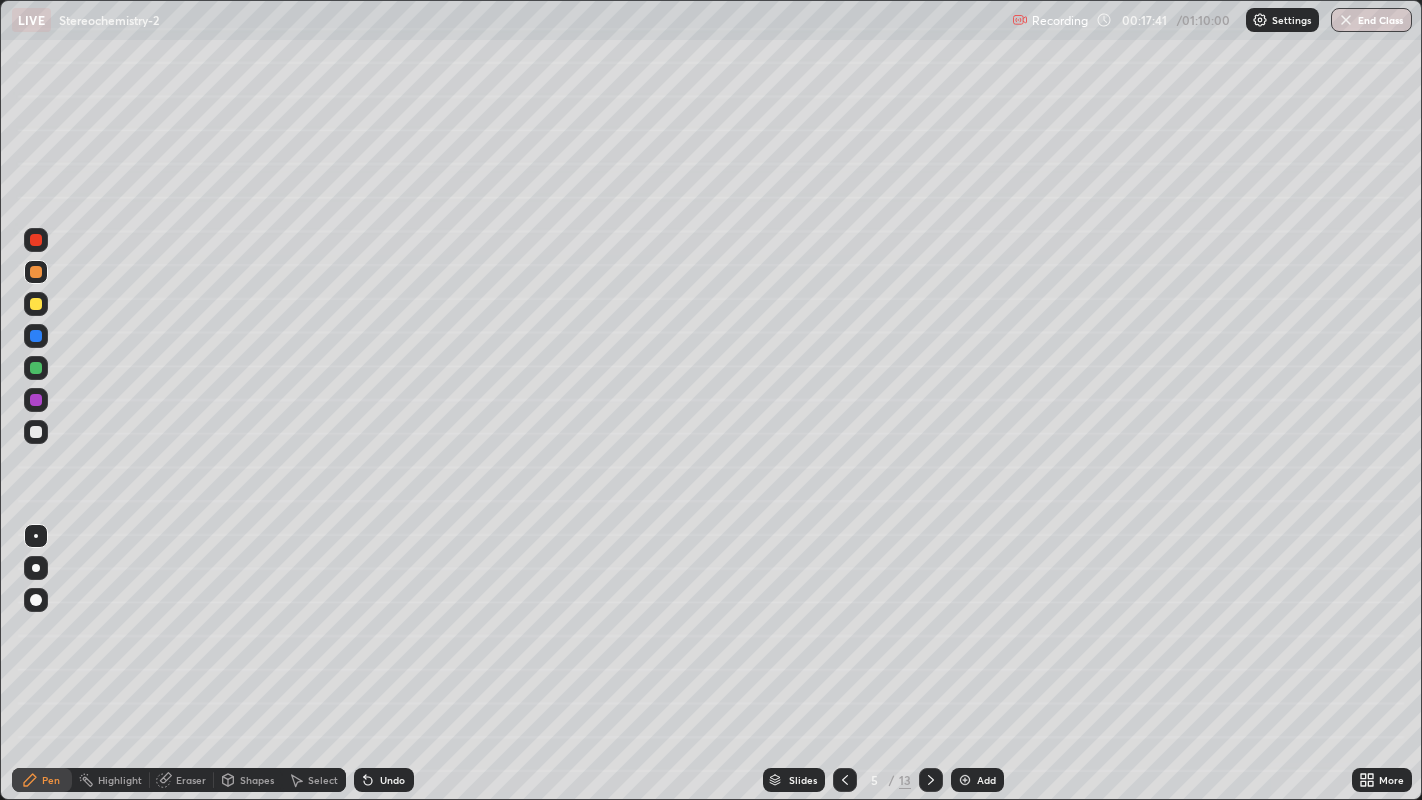 click at bounding box center [36, 304] 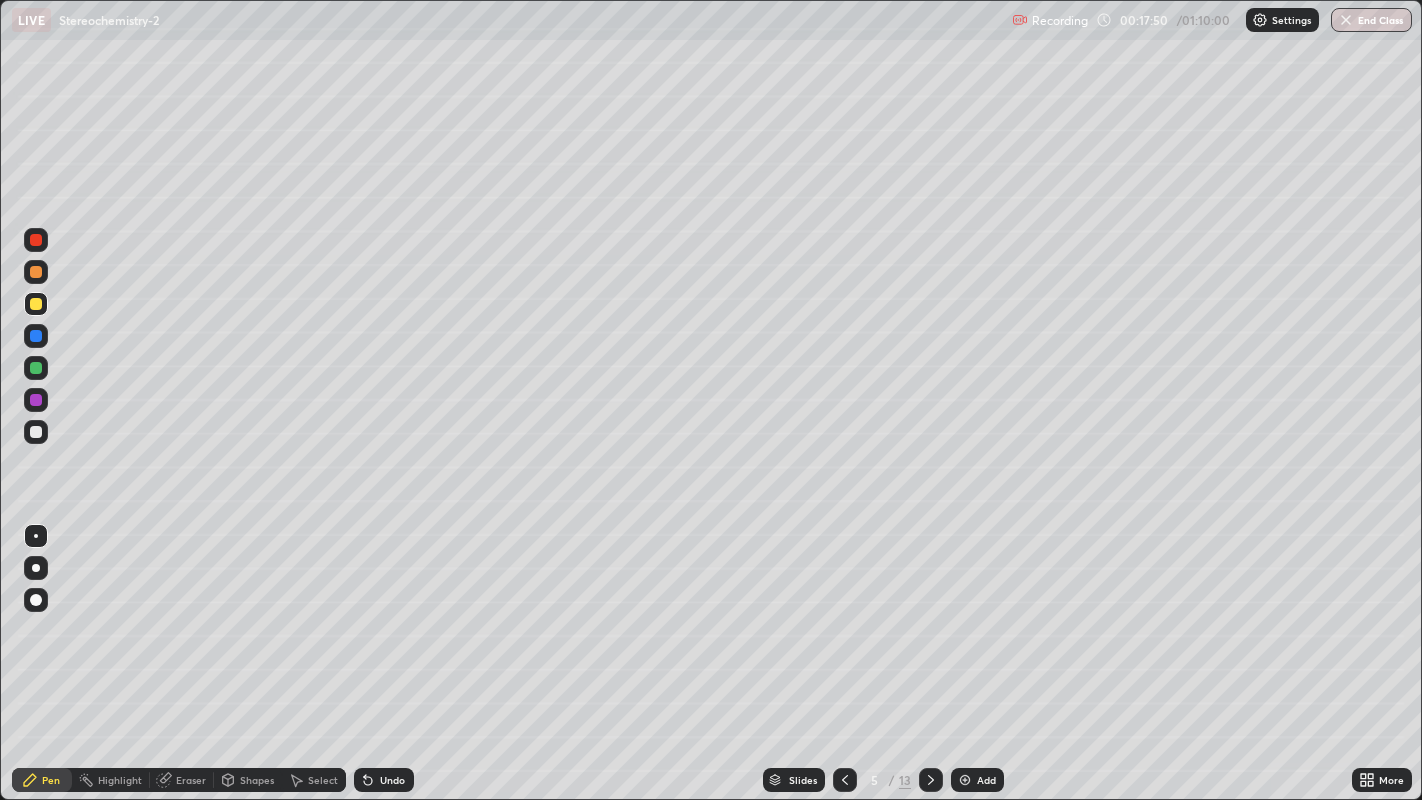 click on "Undo" at bounding box center [392, 780] 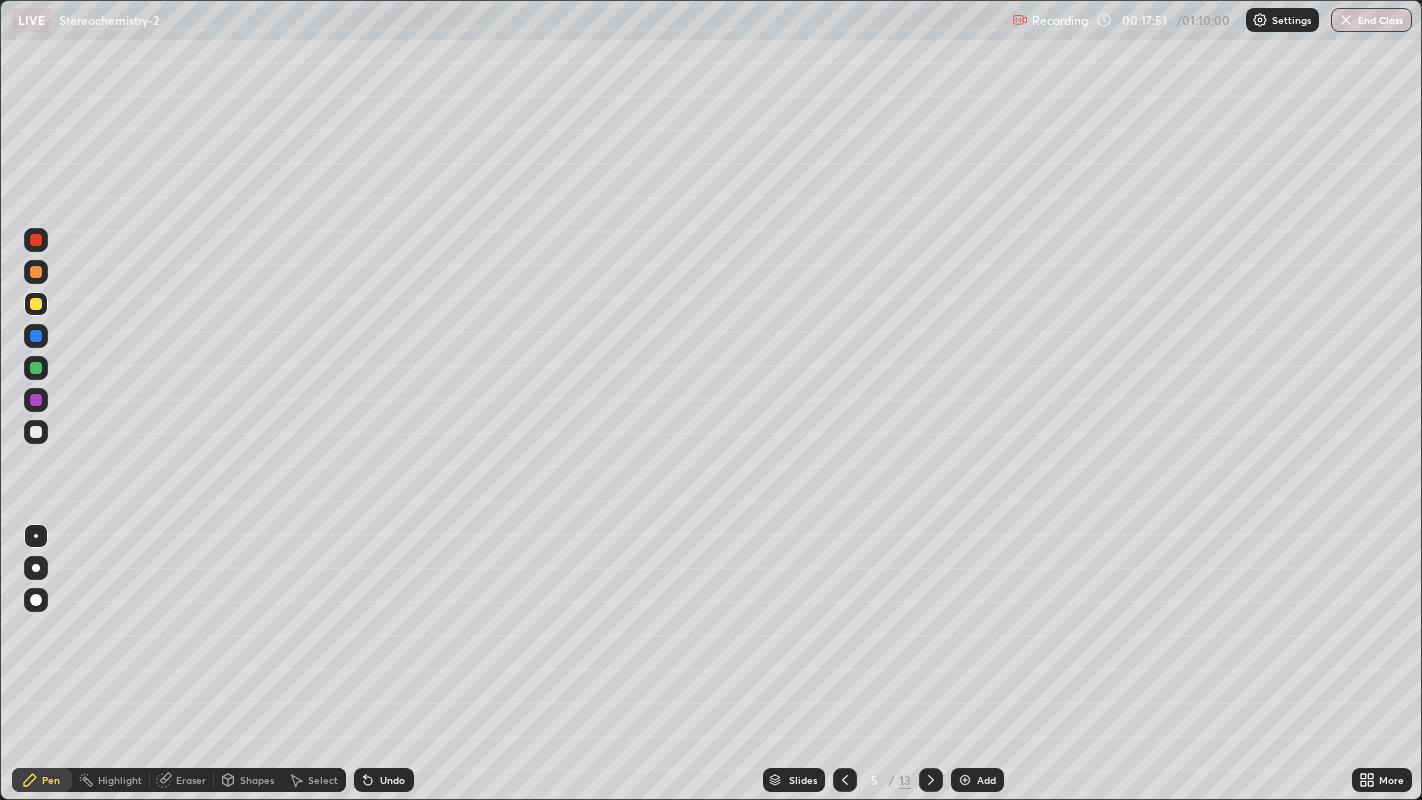 click on "Undo" at bounding box center [392, 780] 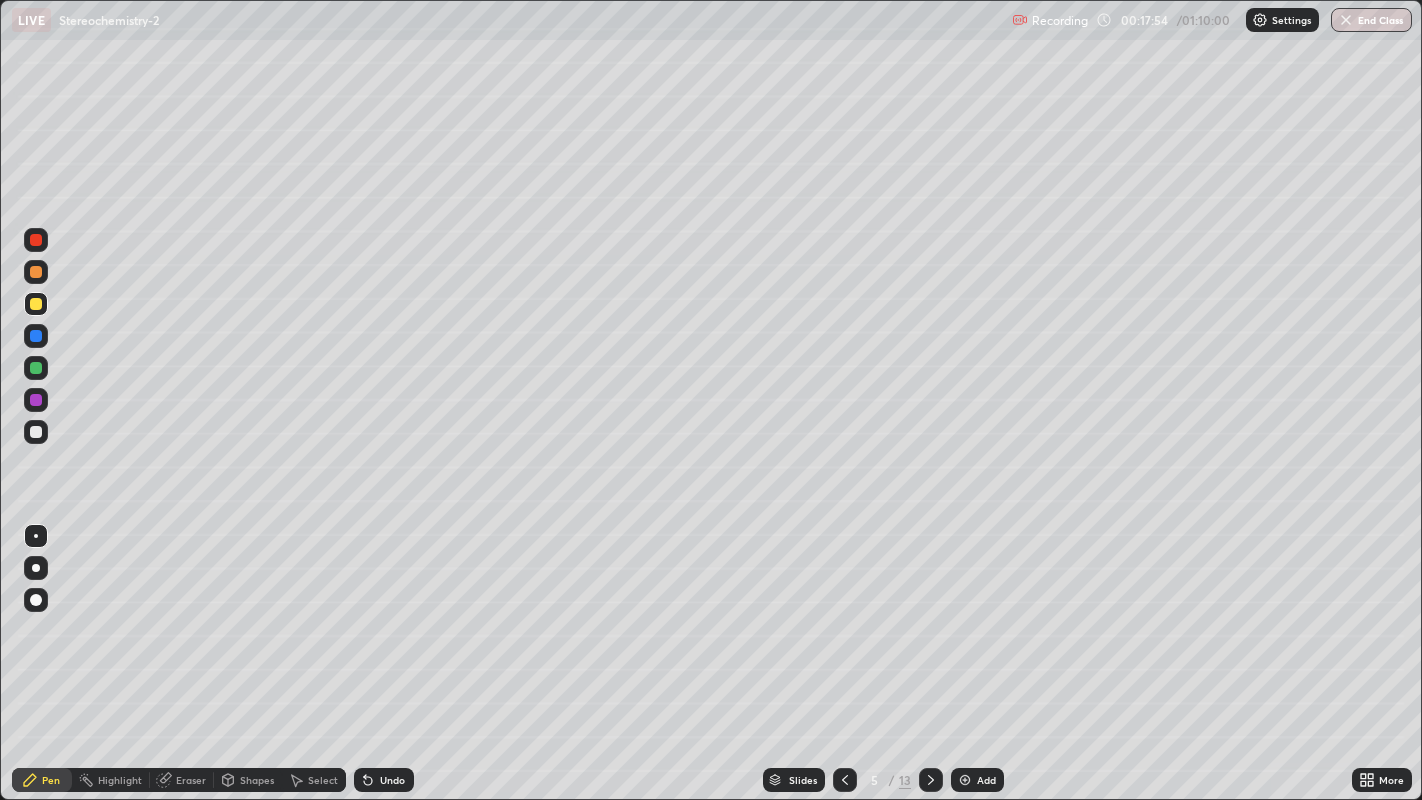 click at bounding box center (36, 336) 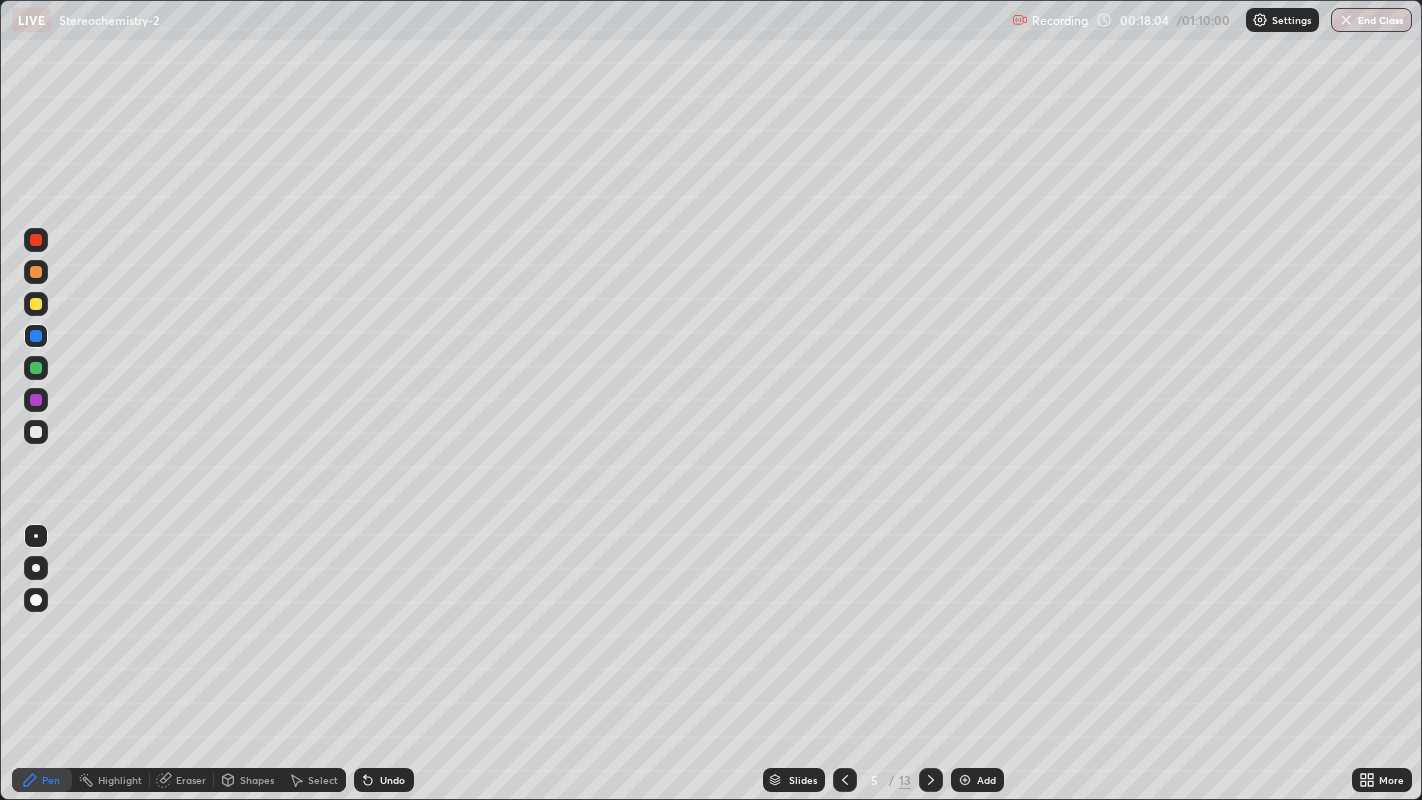 click at bounding box center [36, 336] 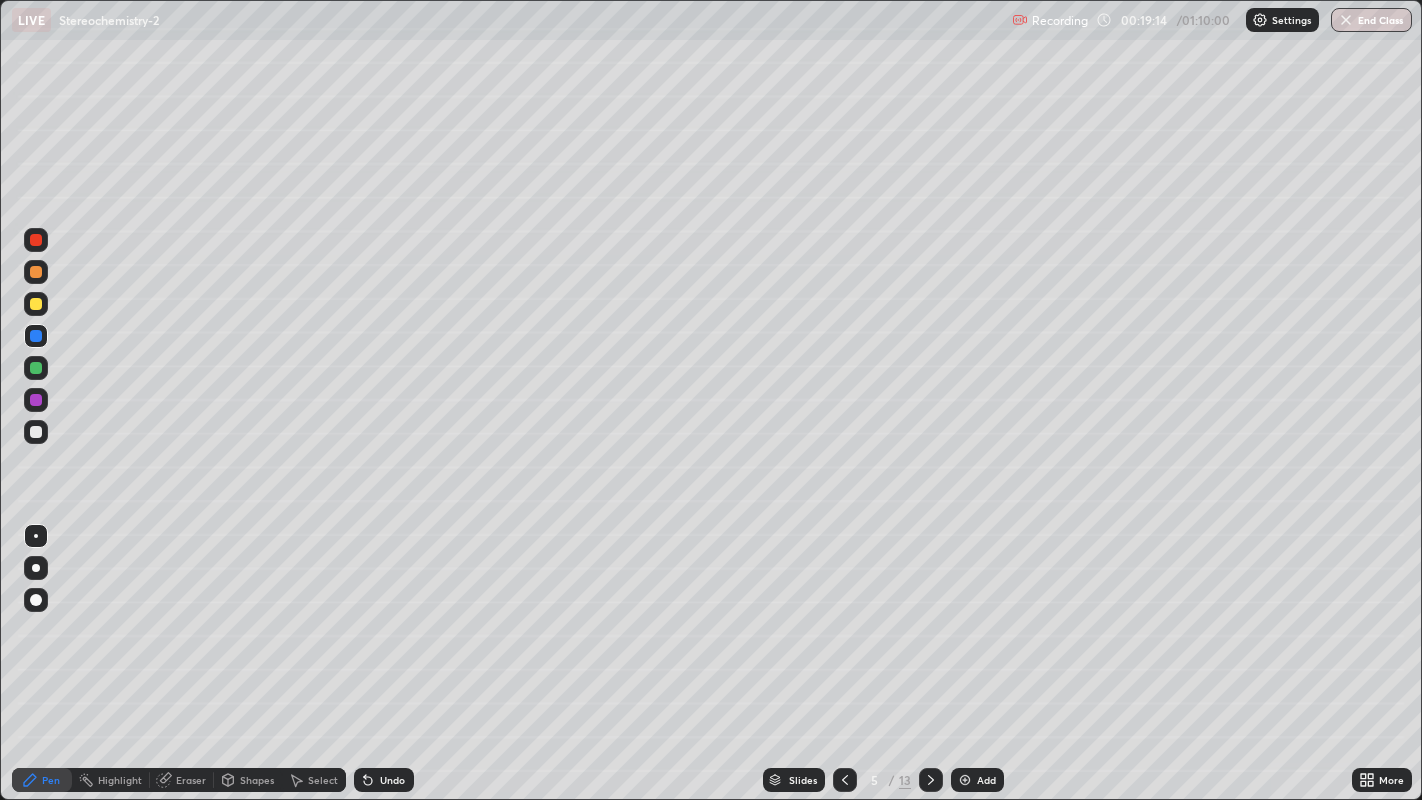 click at bounding box center [36, 304] 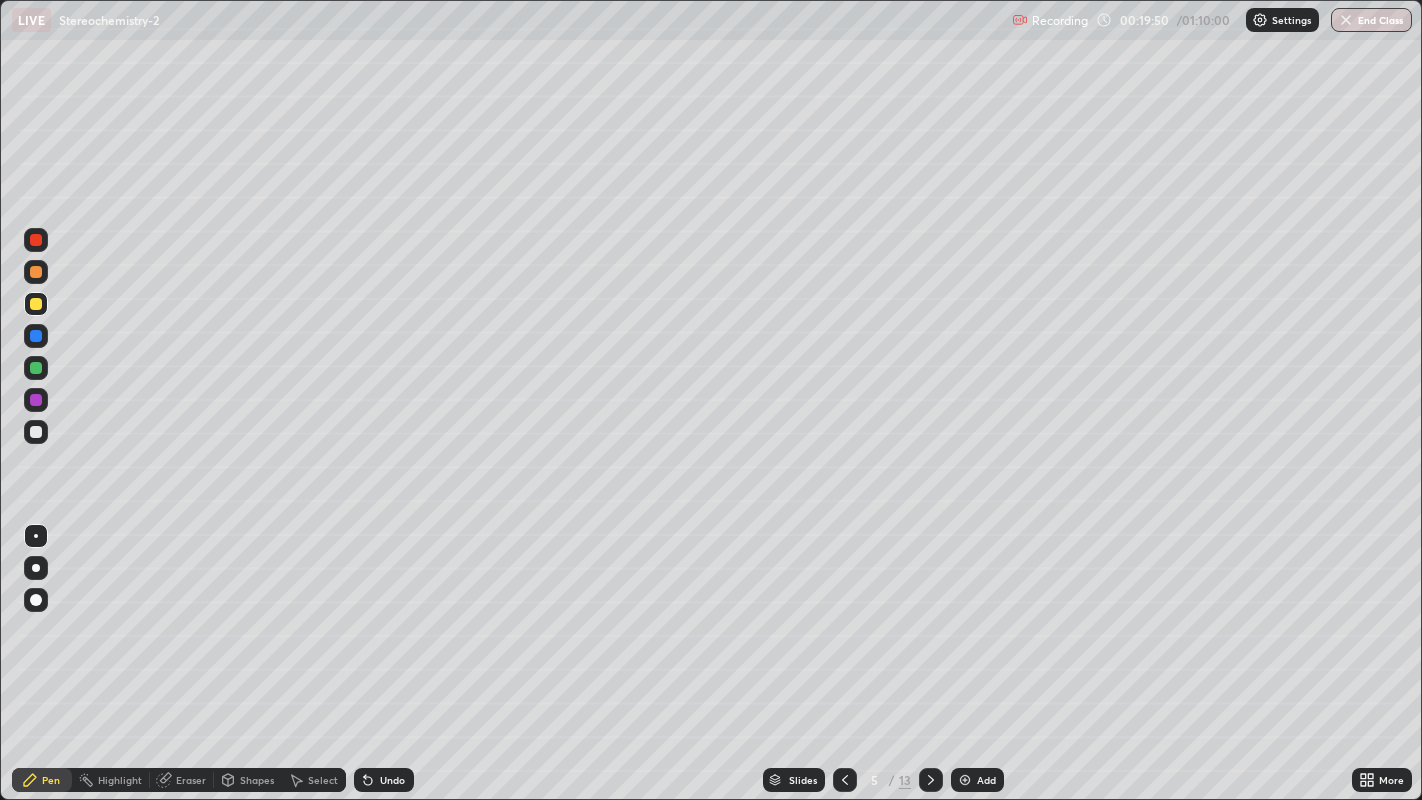 click at bounding box center [36, 240] 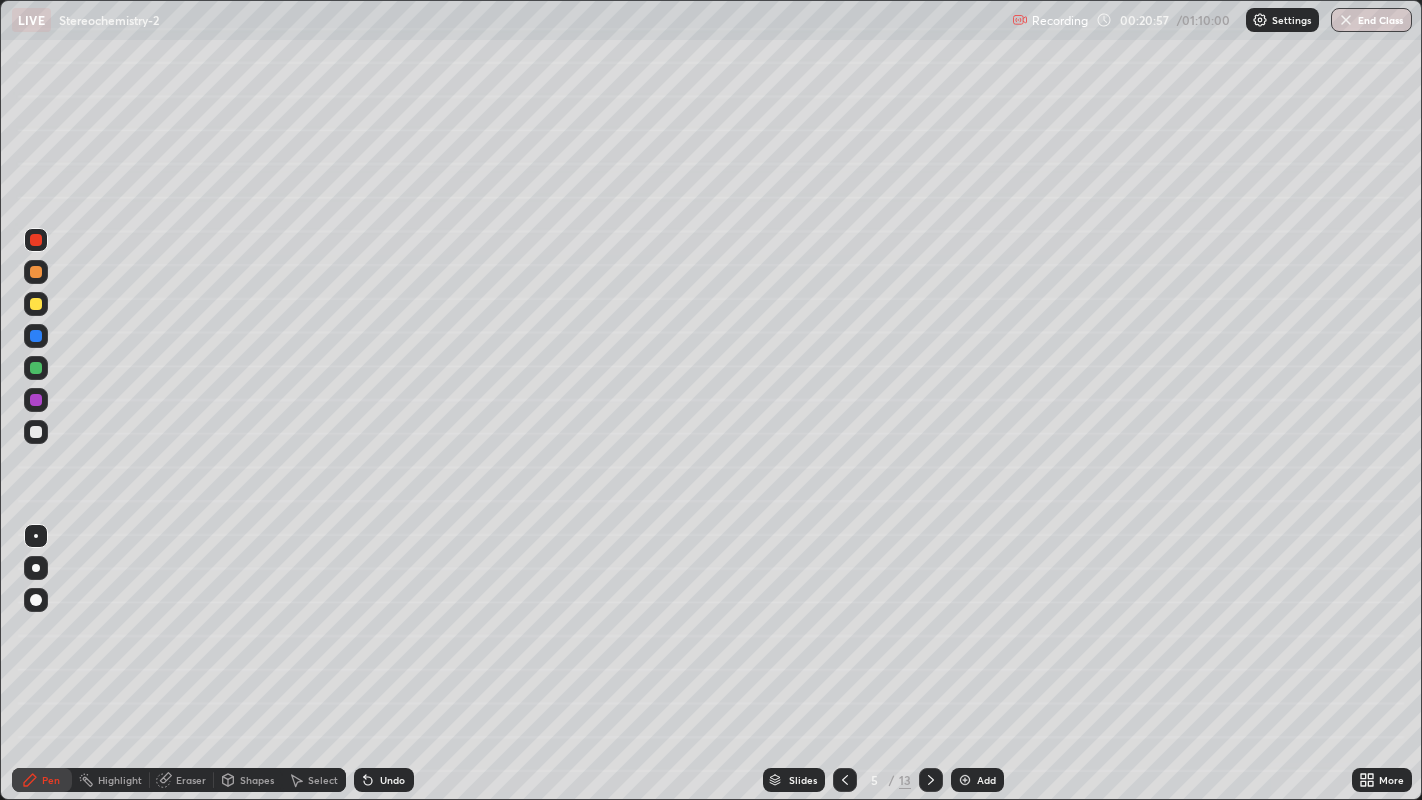 click at bounding box center [36, 368] 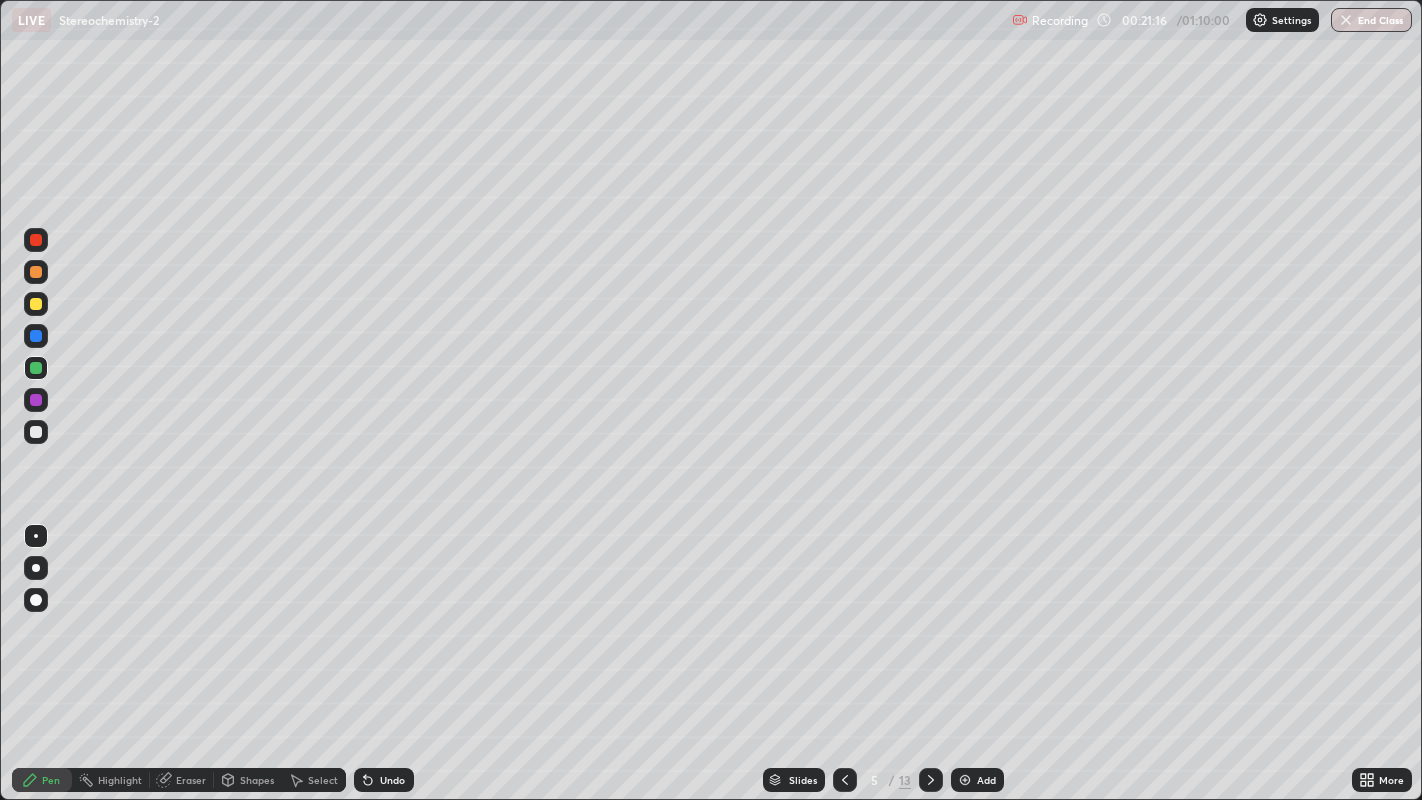 click at bounding box center [36, 400] 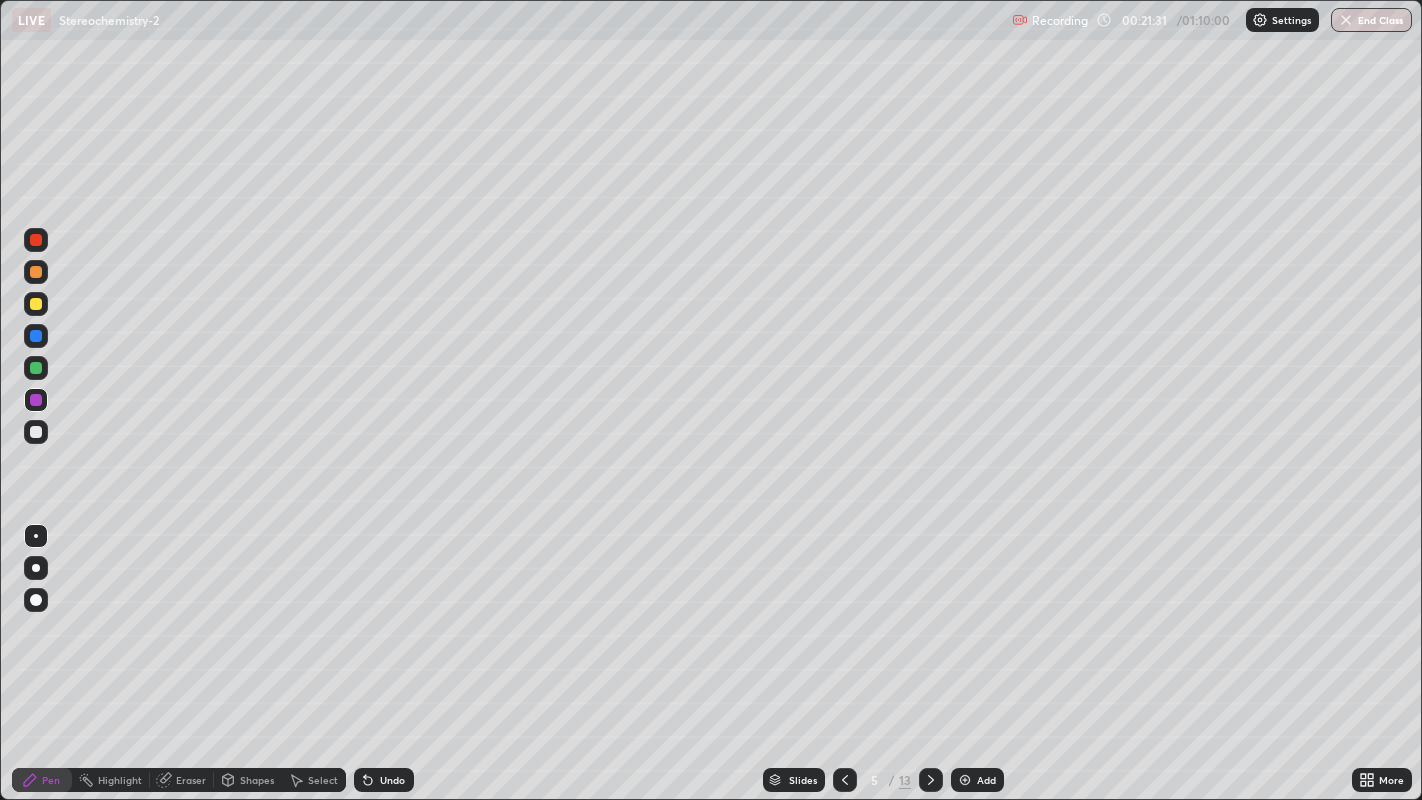 click at bounding box center [36, 304] 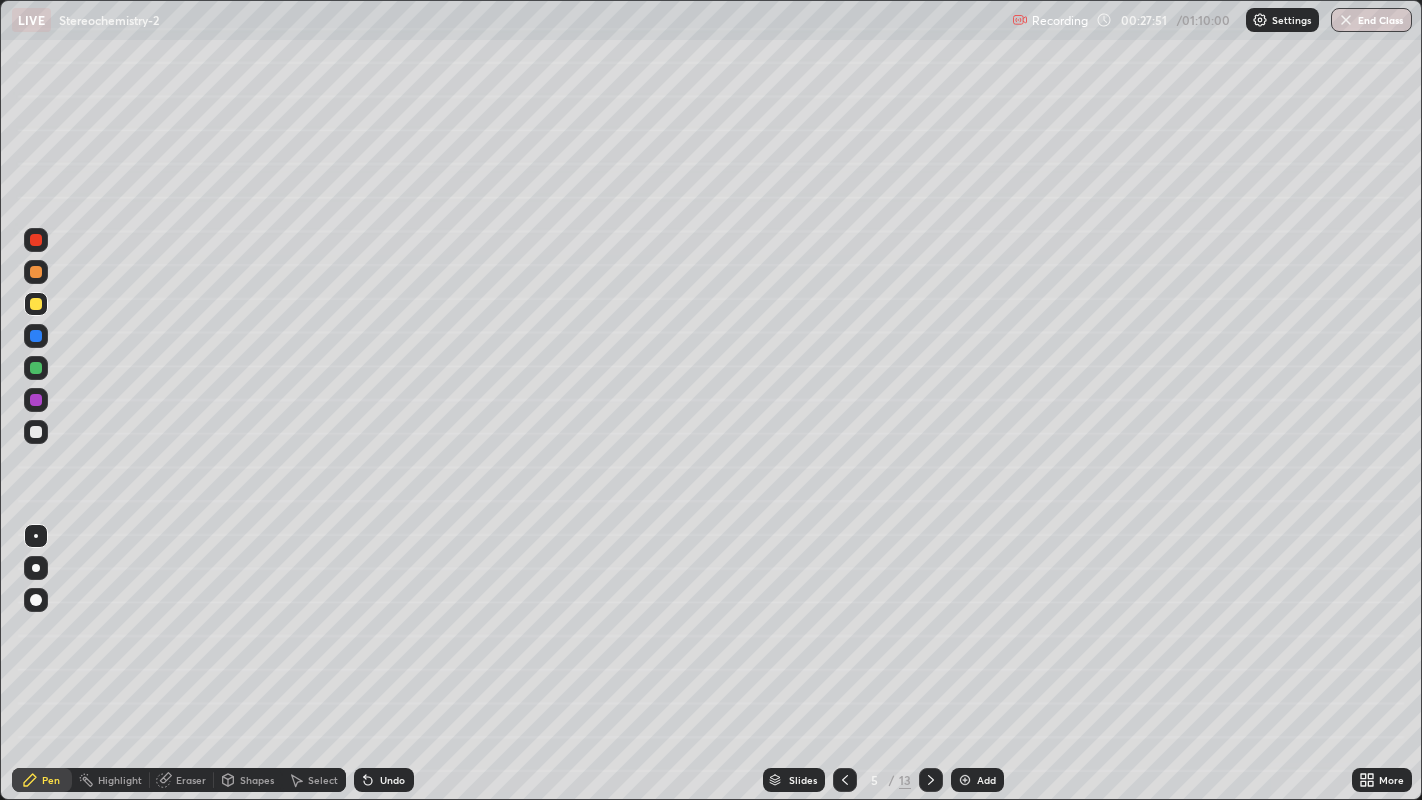 click 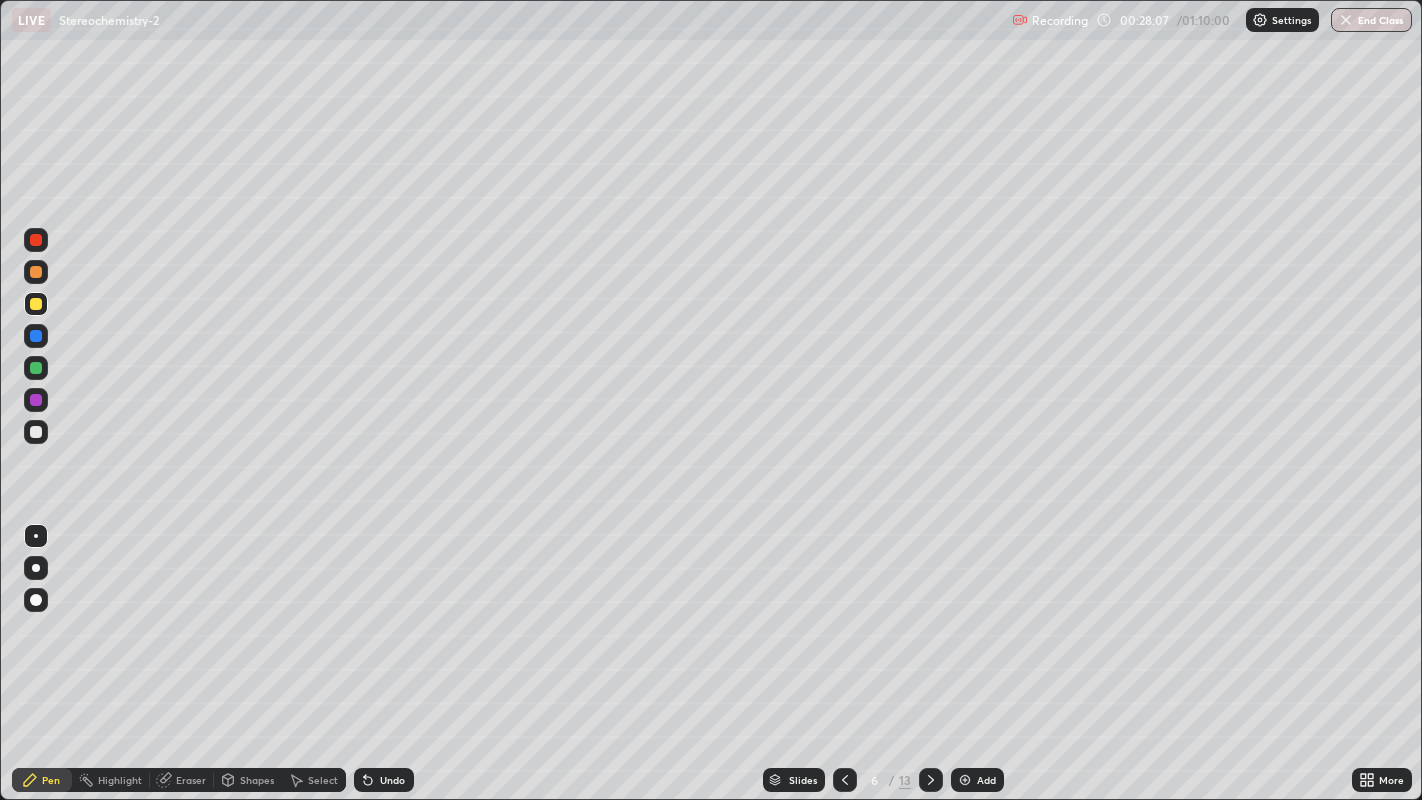 click at bounding box center [36, 272] 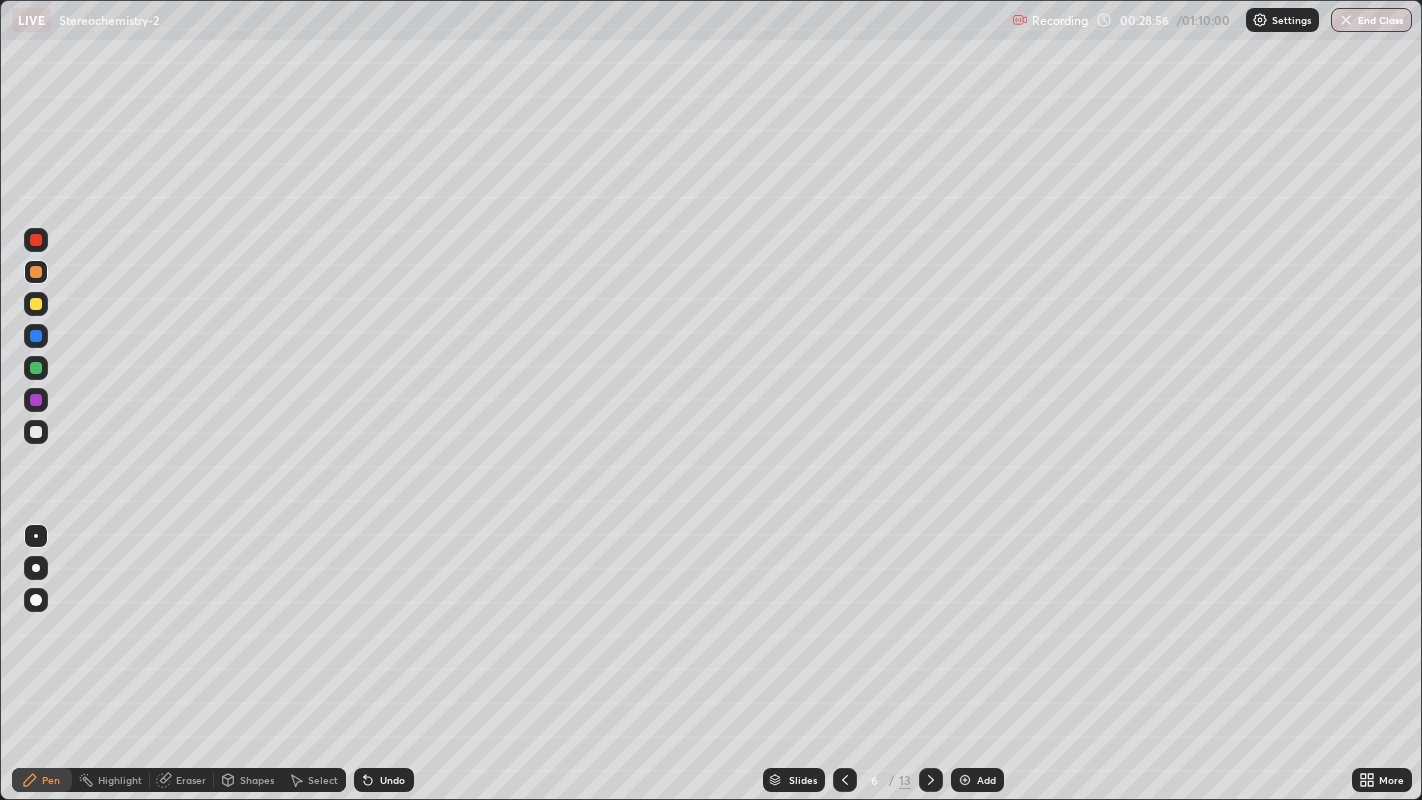 click at bounding box center [36, 432] 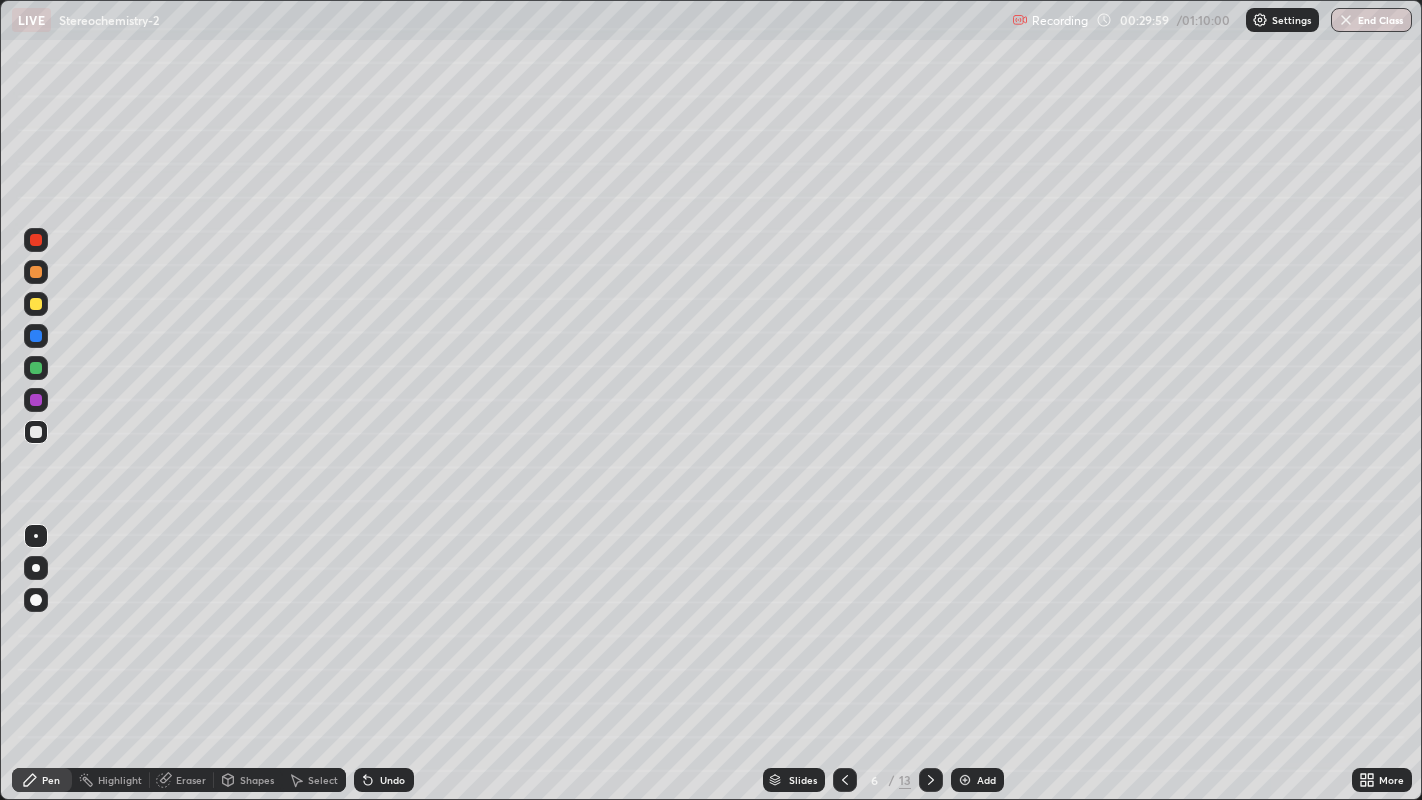 click at bounding box center [36, 272] 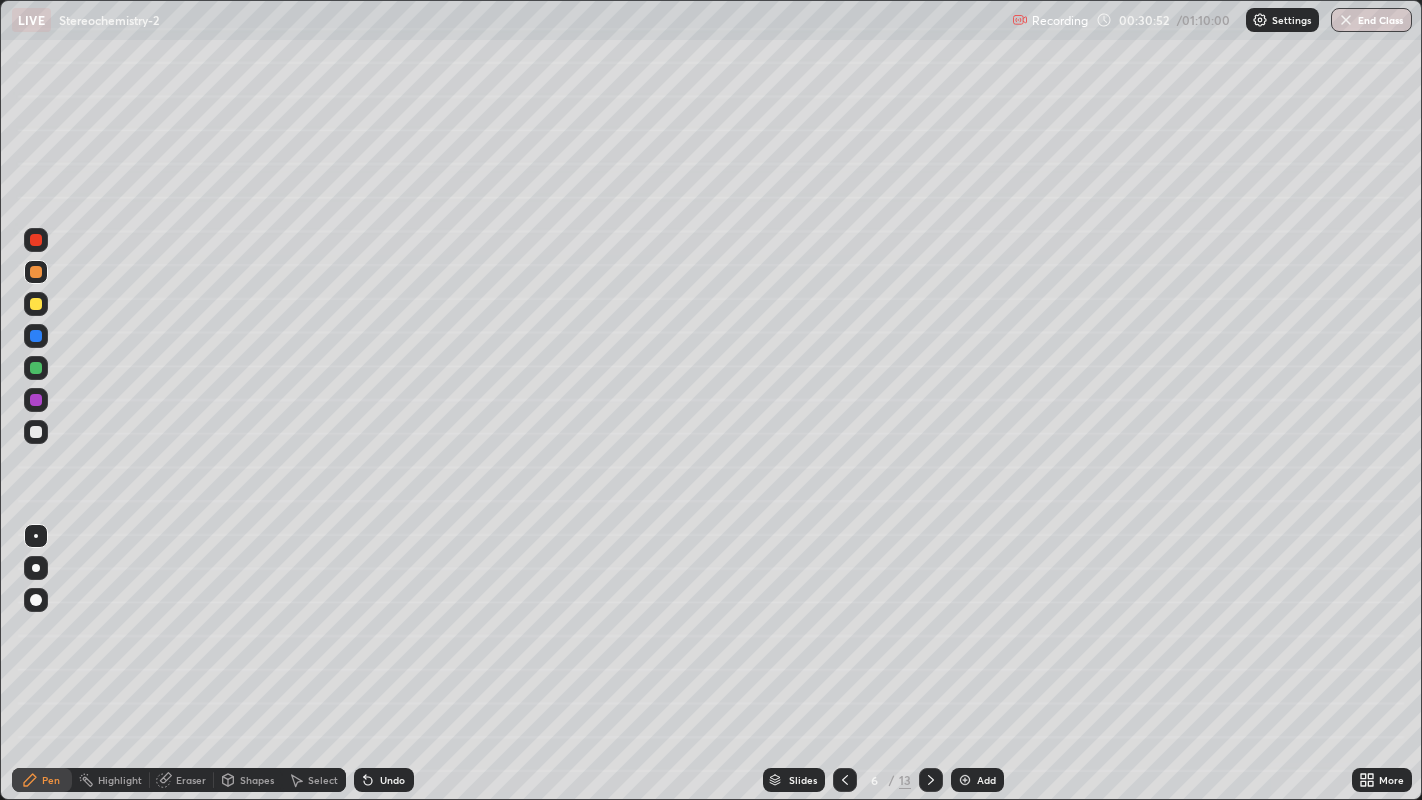 click at bounding box center (36, 240) 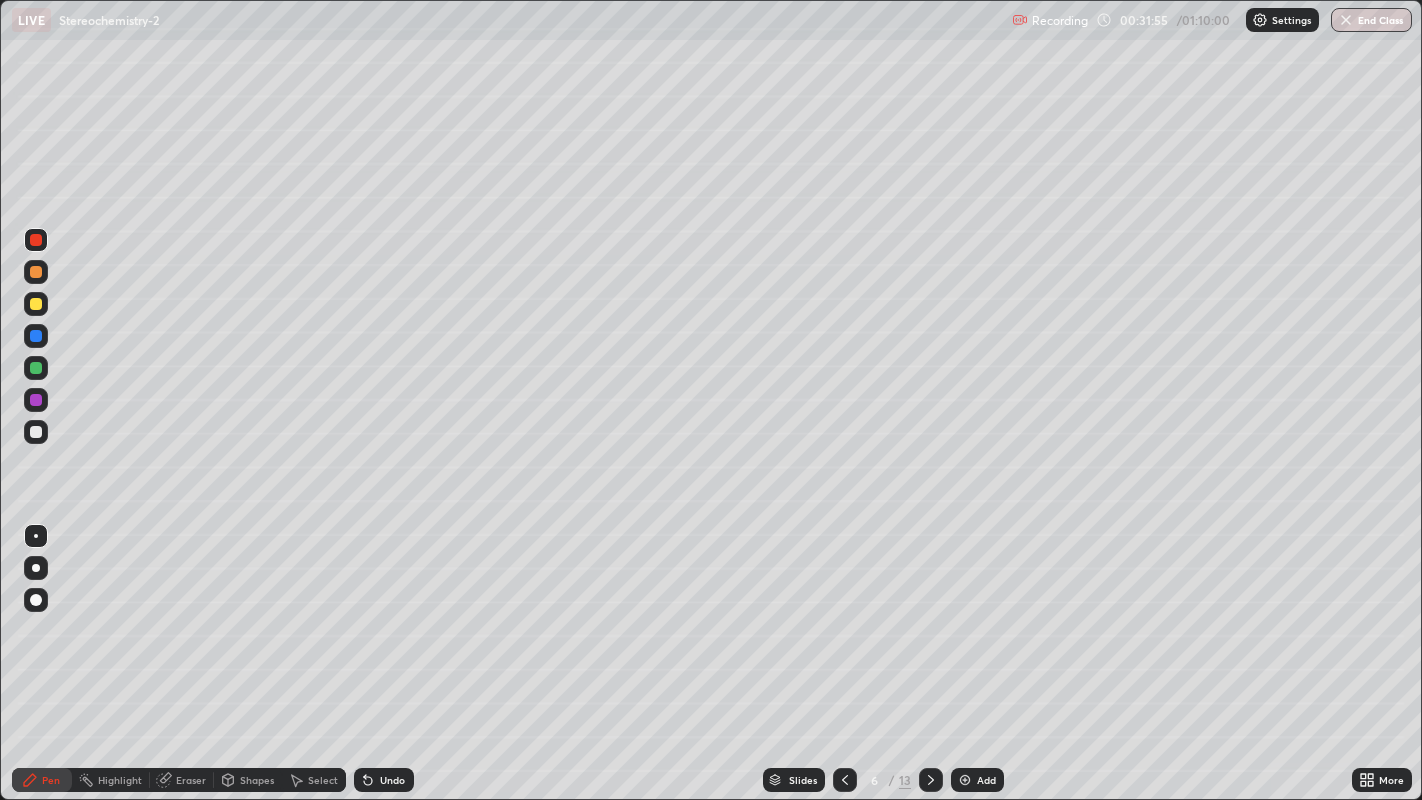 click at bounding box center (36, 304) 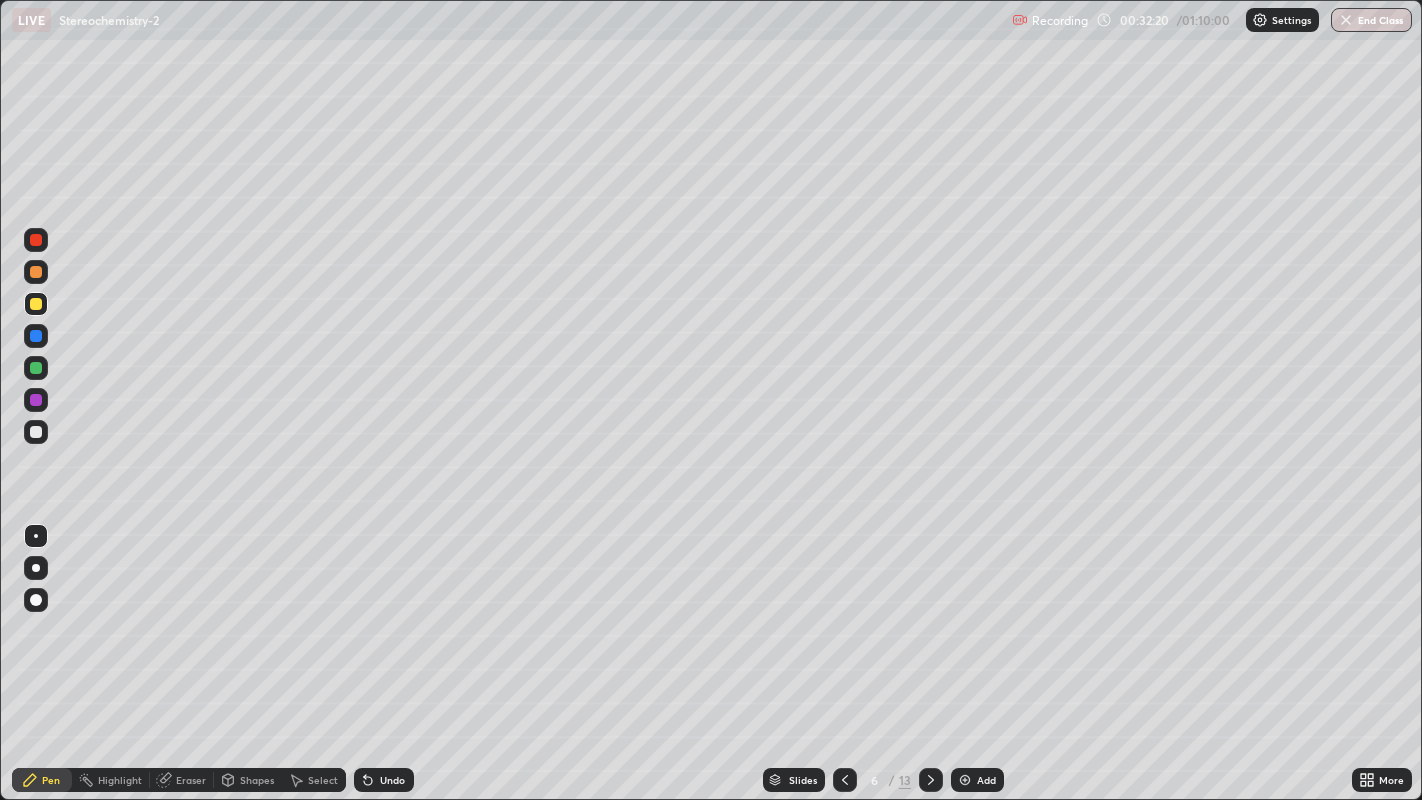 click at bounding box center (36, 368) 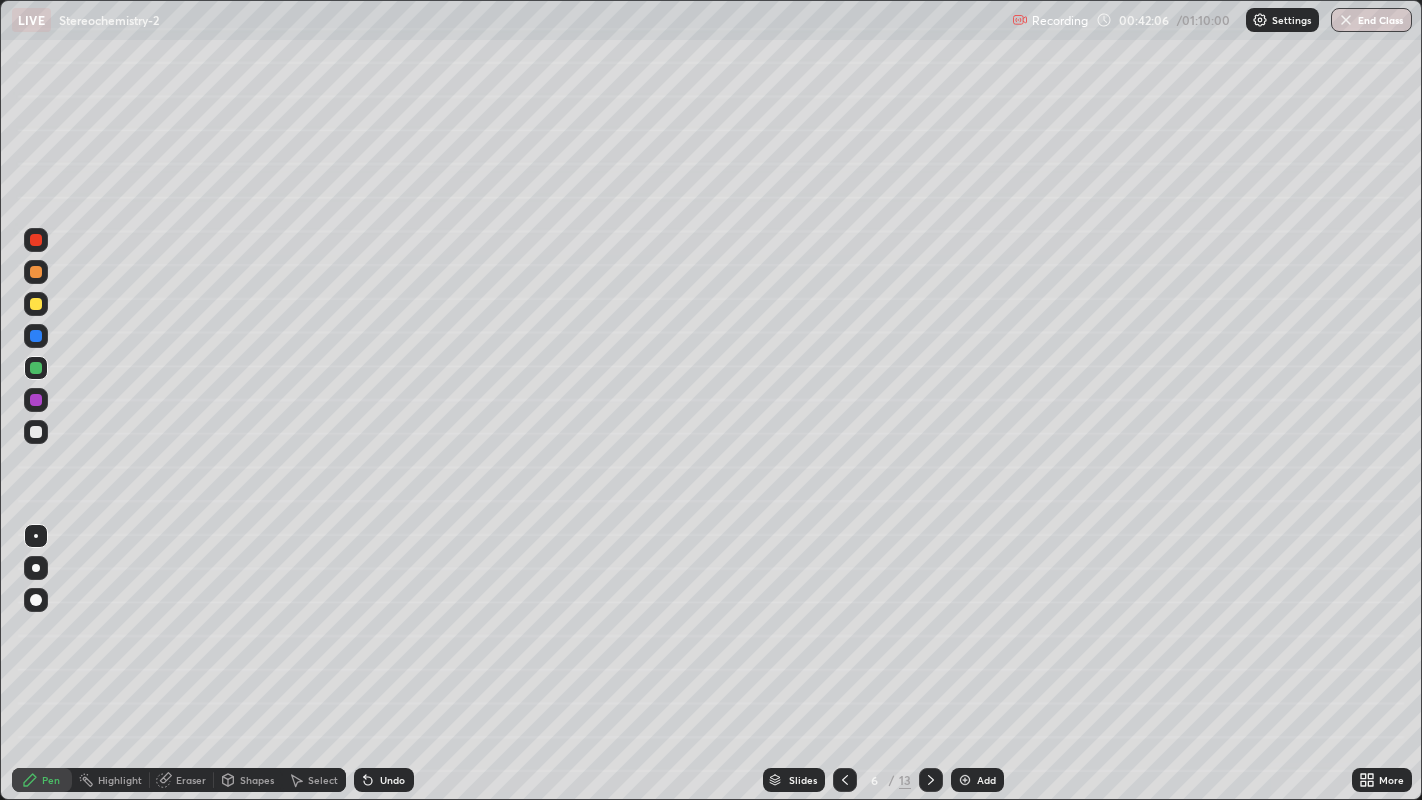 click 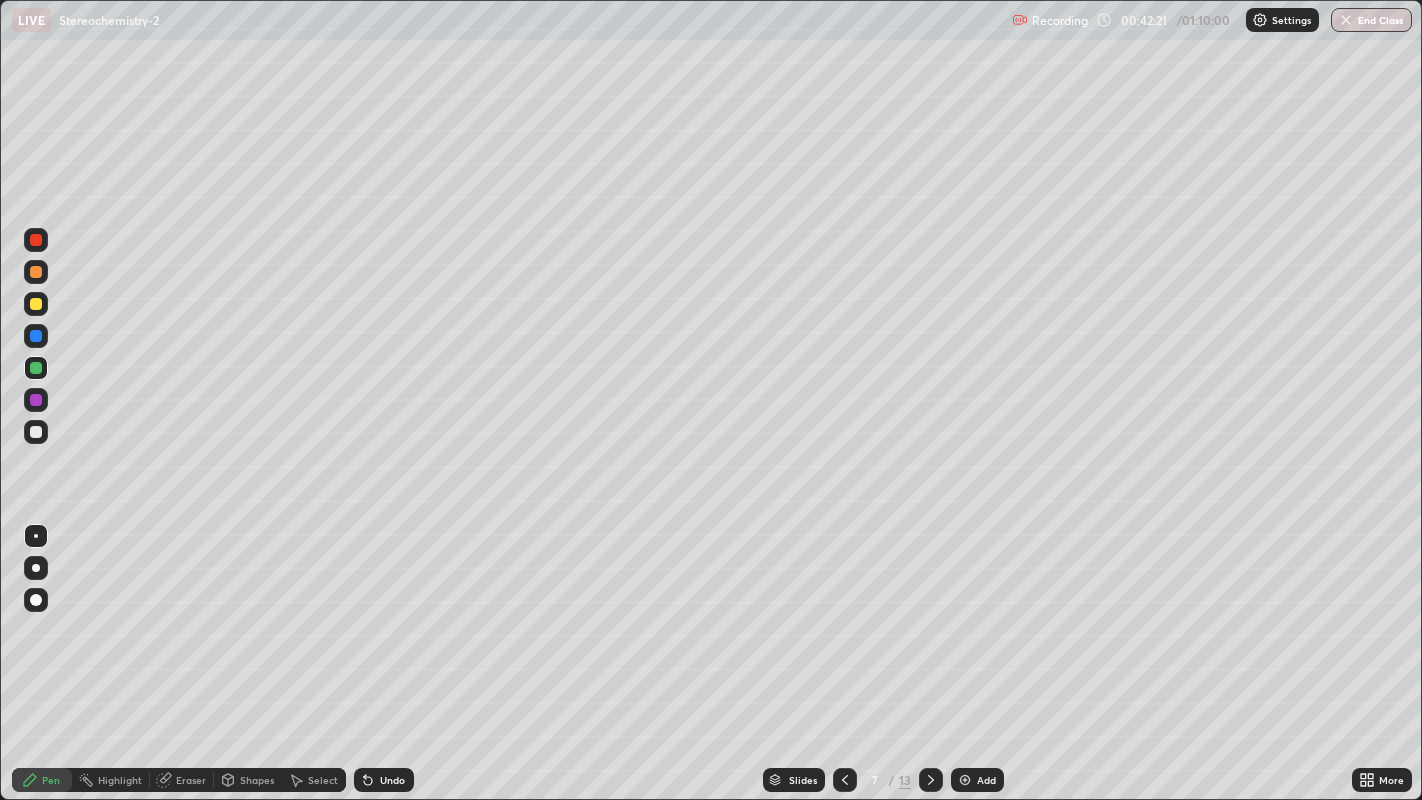 click at bounding box center (36, 272) 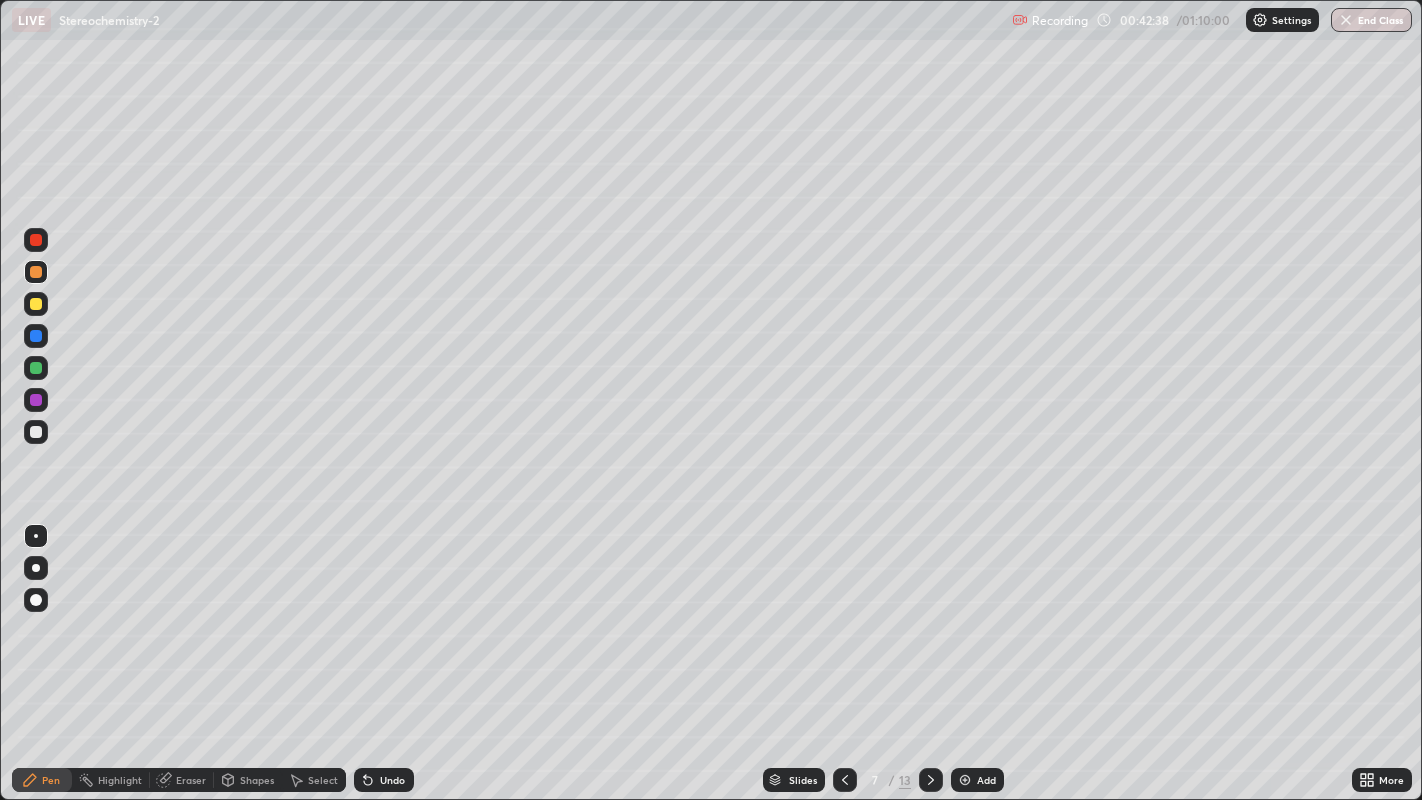 click at bounding box center (36, 304) 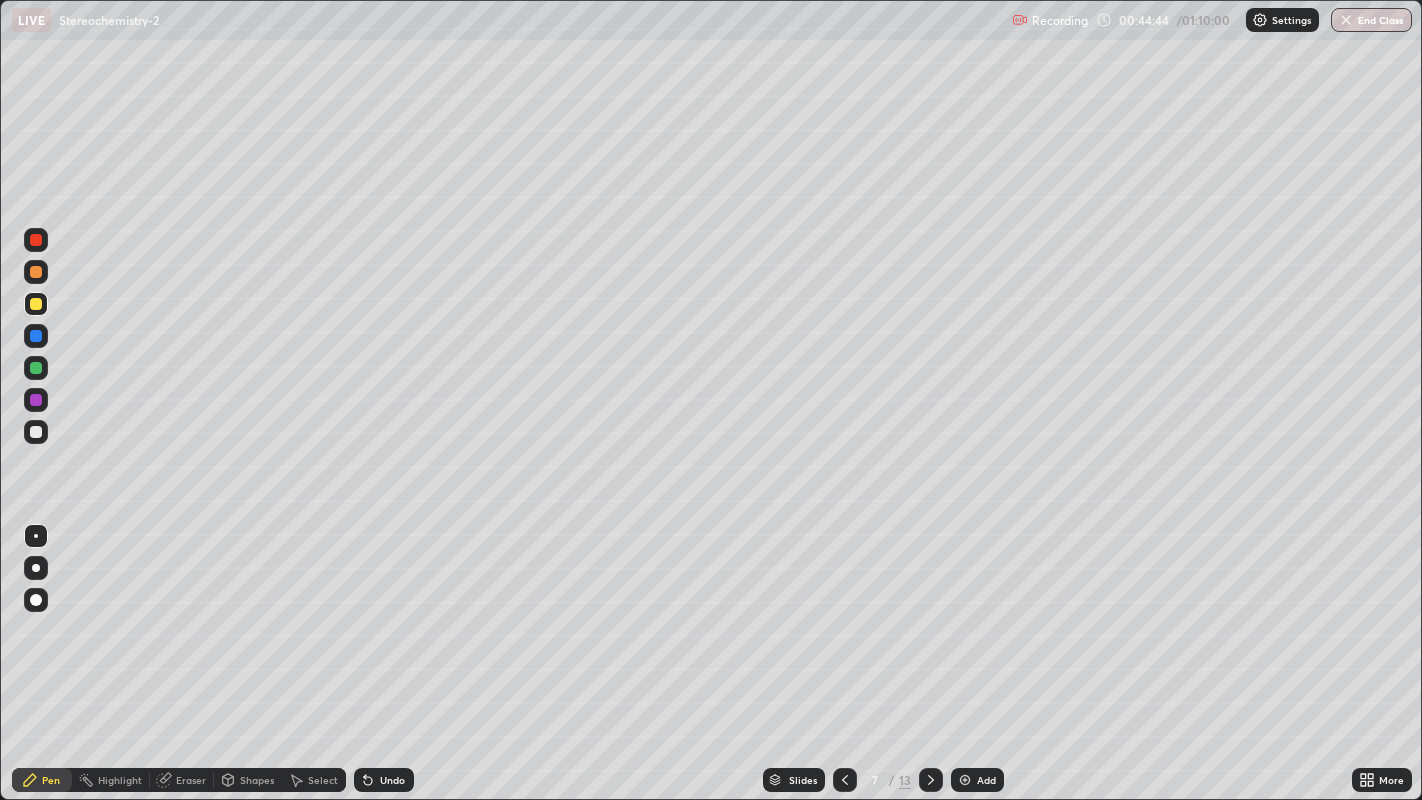 click 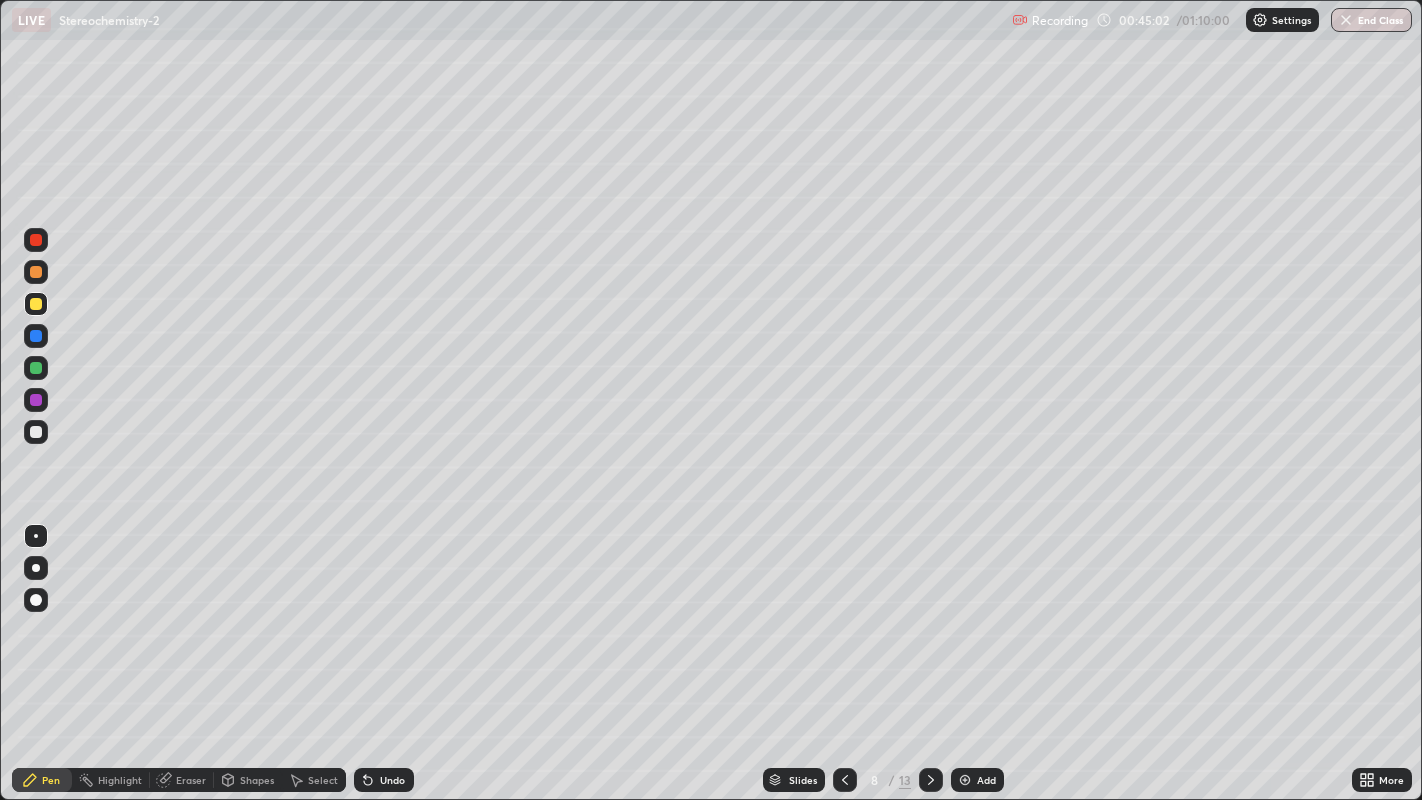 click at bounding box center (36, 336) 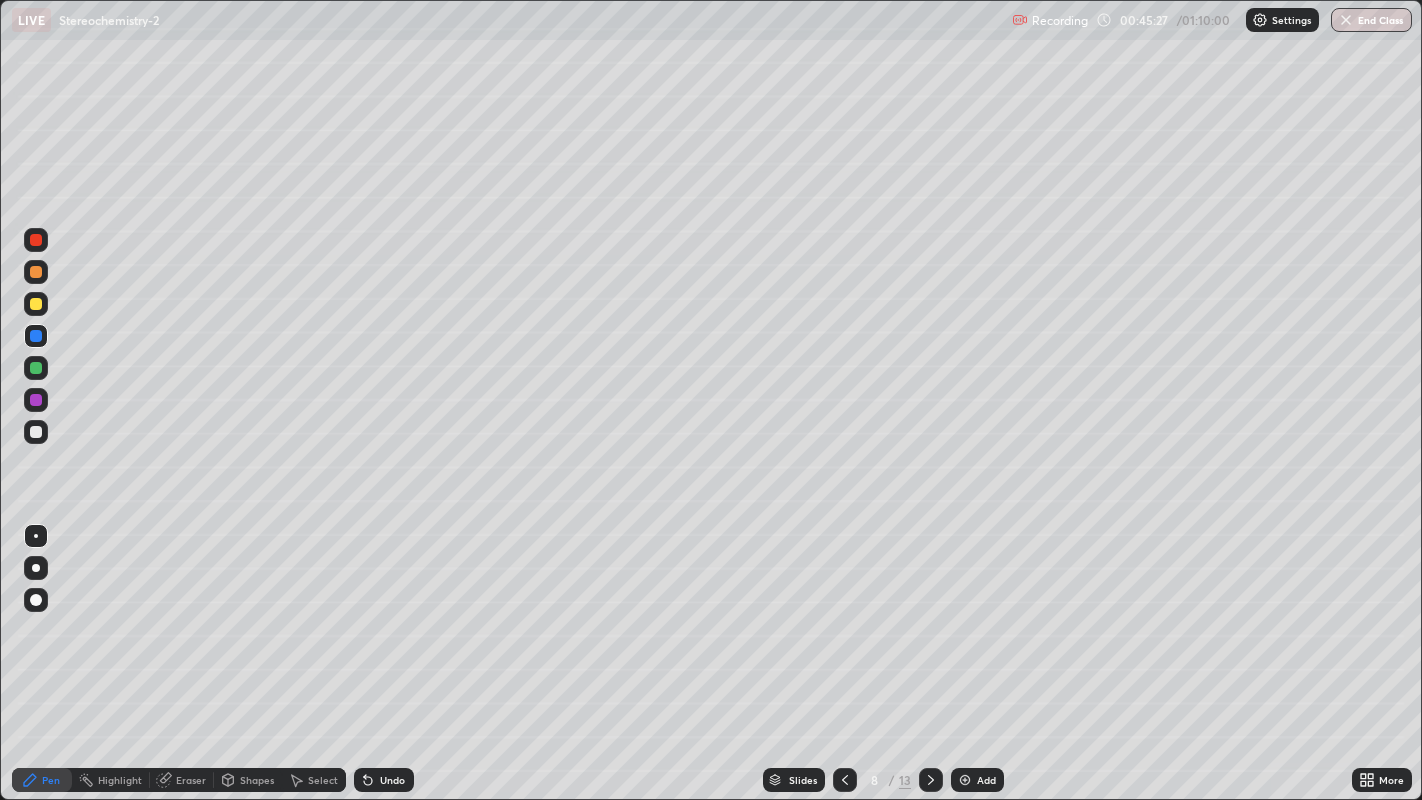 click at bounding box center [36, 304] 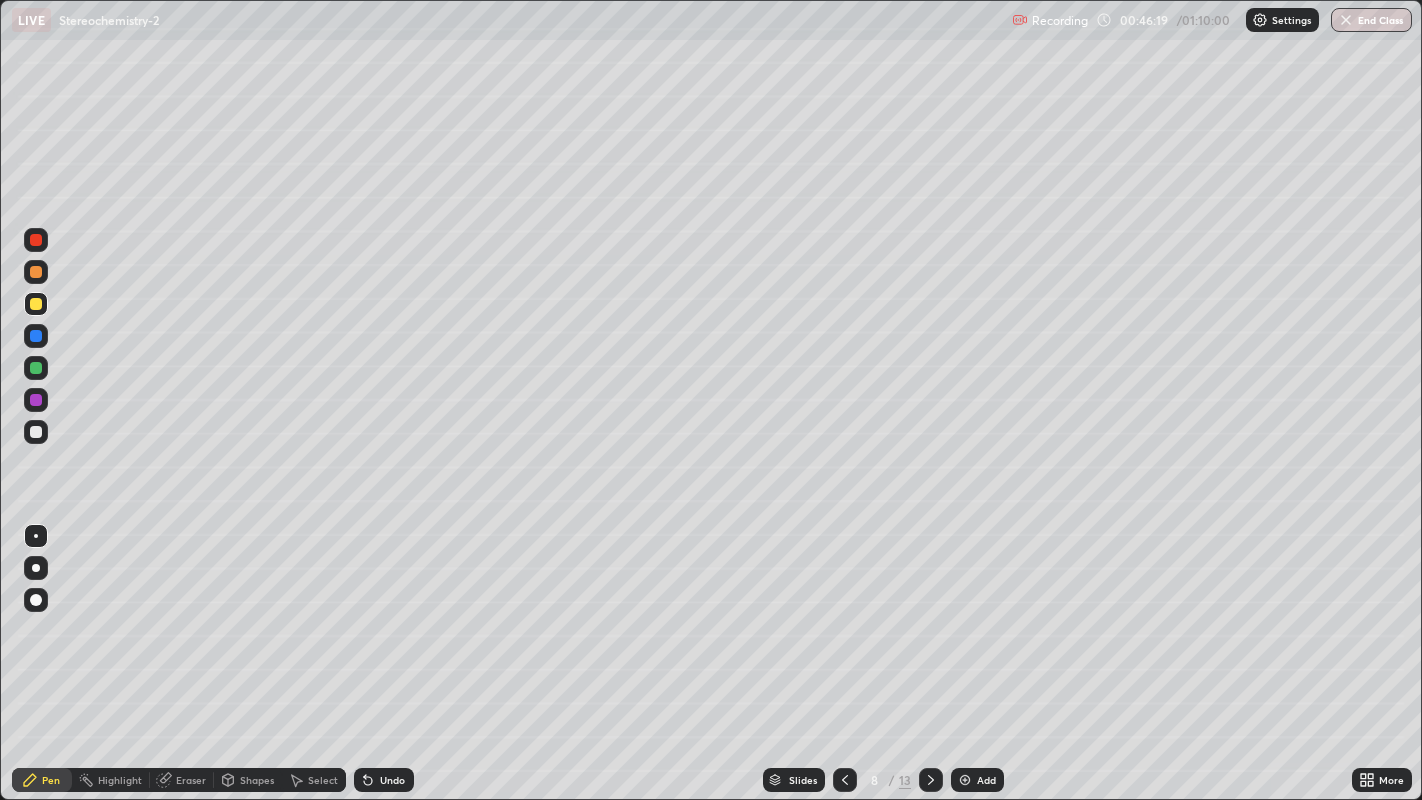 click at bounding box center (36, 368) 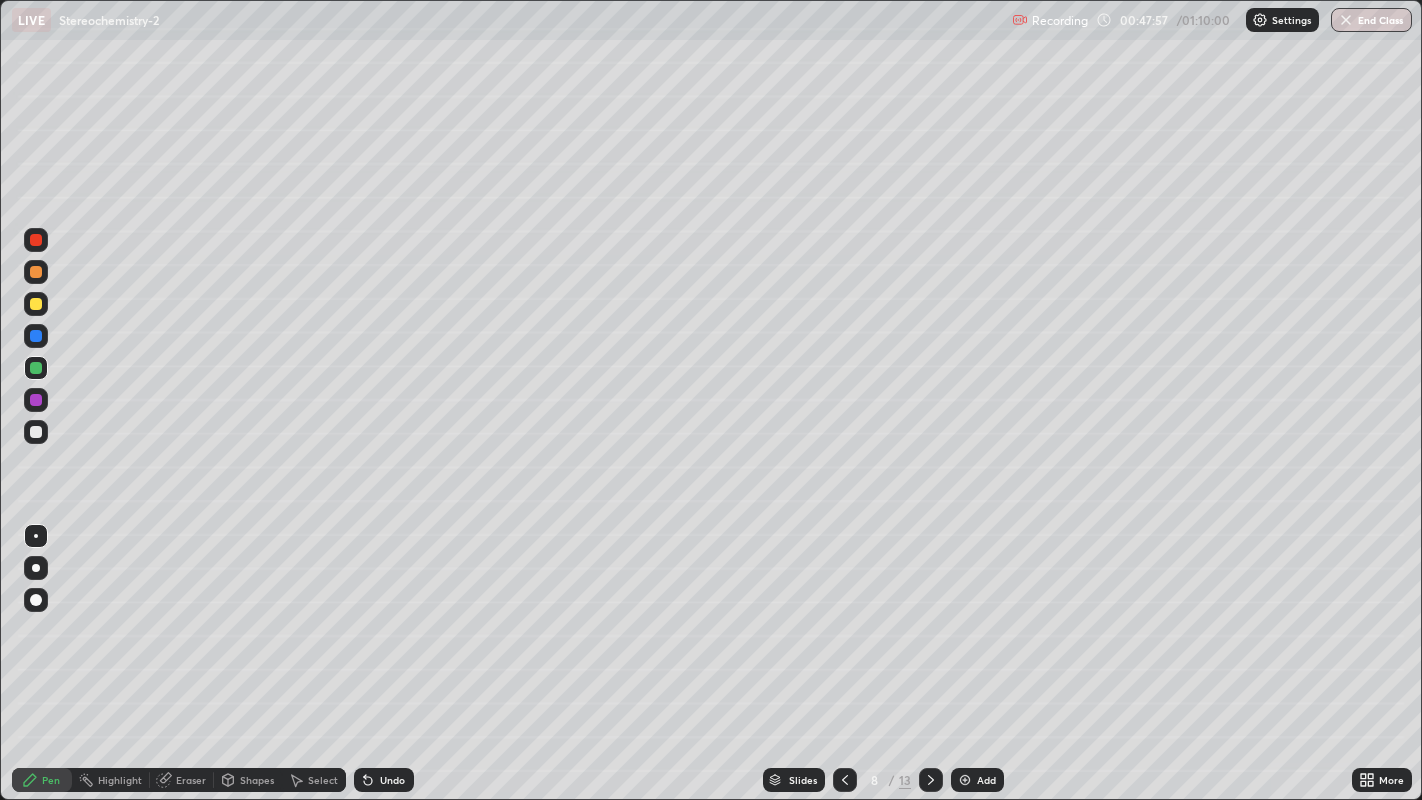 click at bounding box center [36, 240] 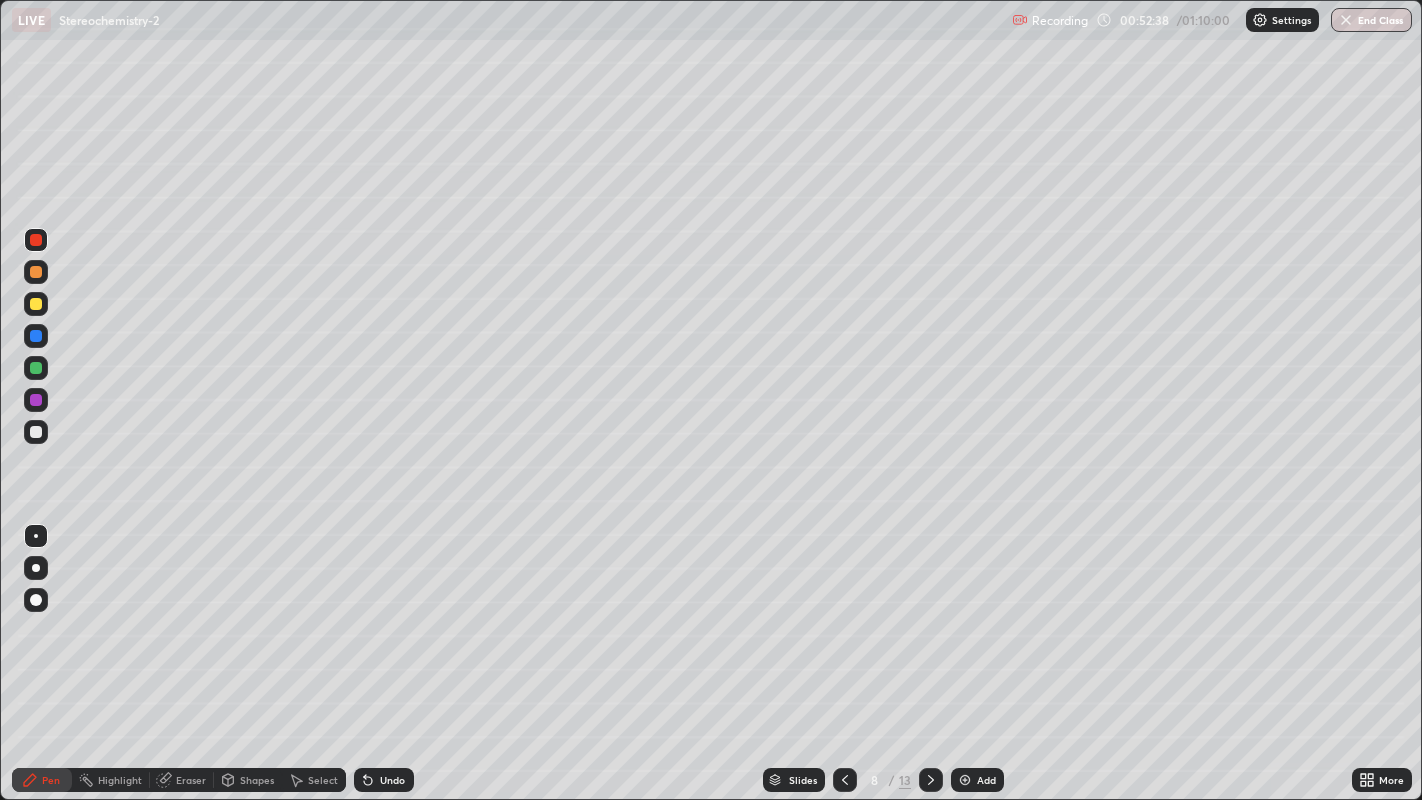click at bounding box center (36, 304) 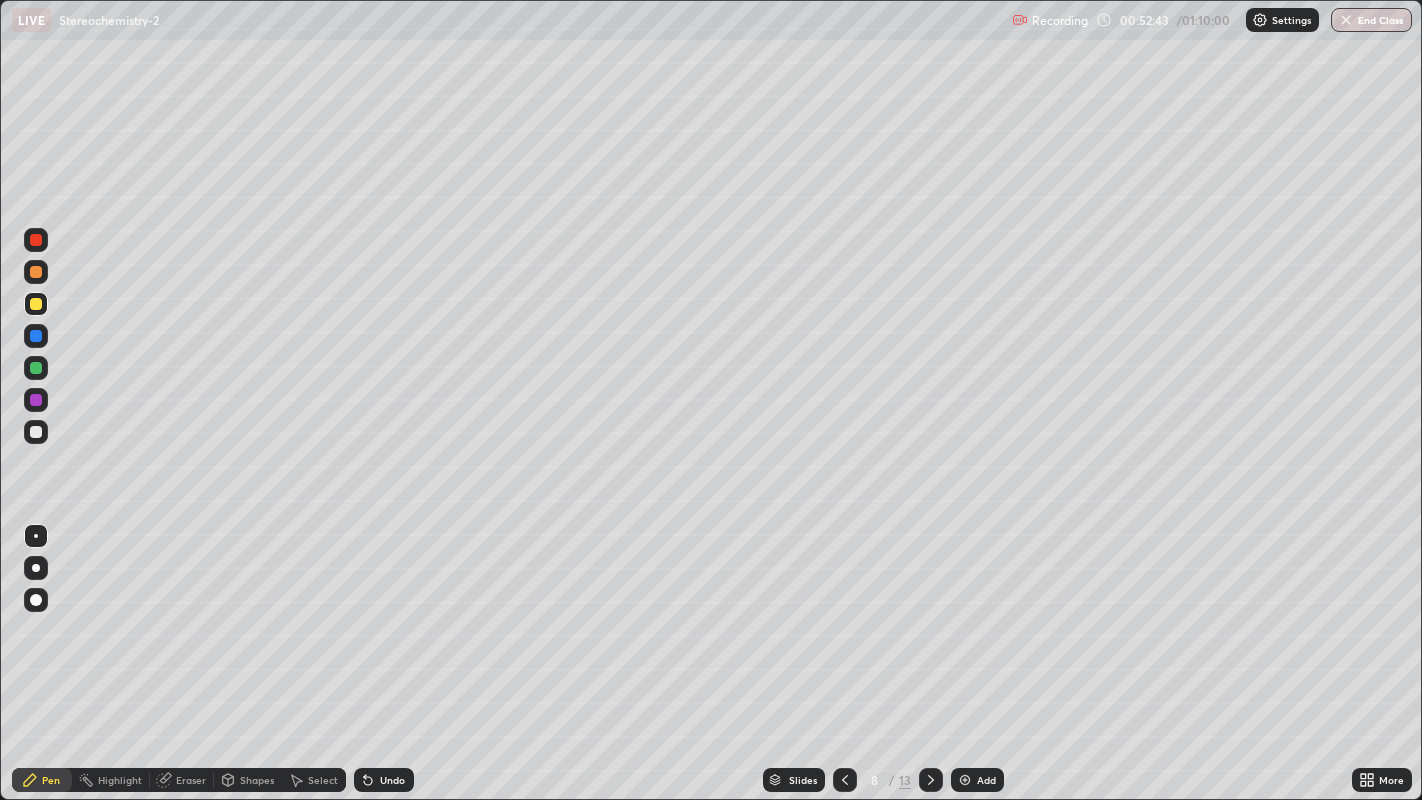 click at bounding box center (36, 272) 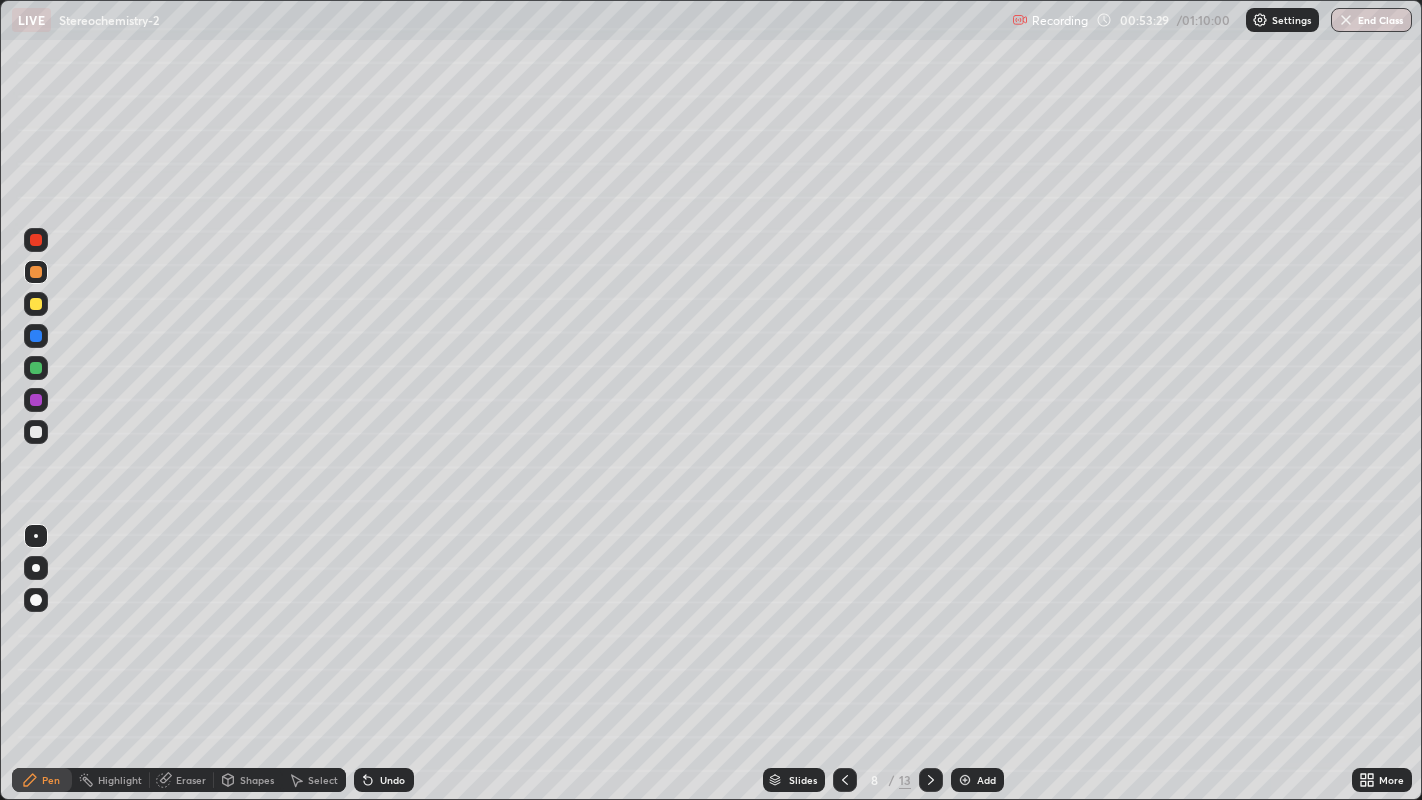click at bounding box center (36, 400) 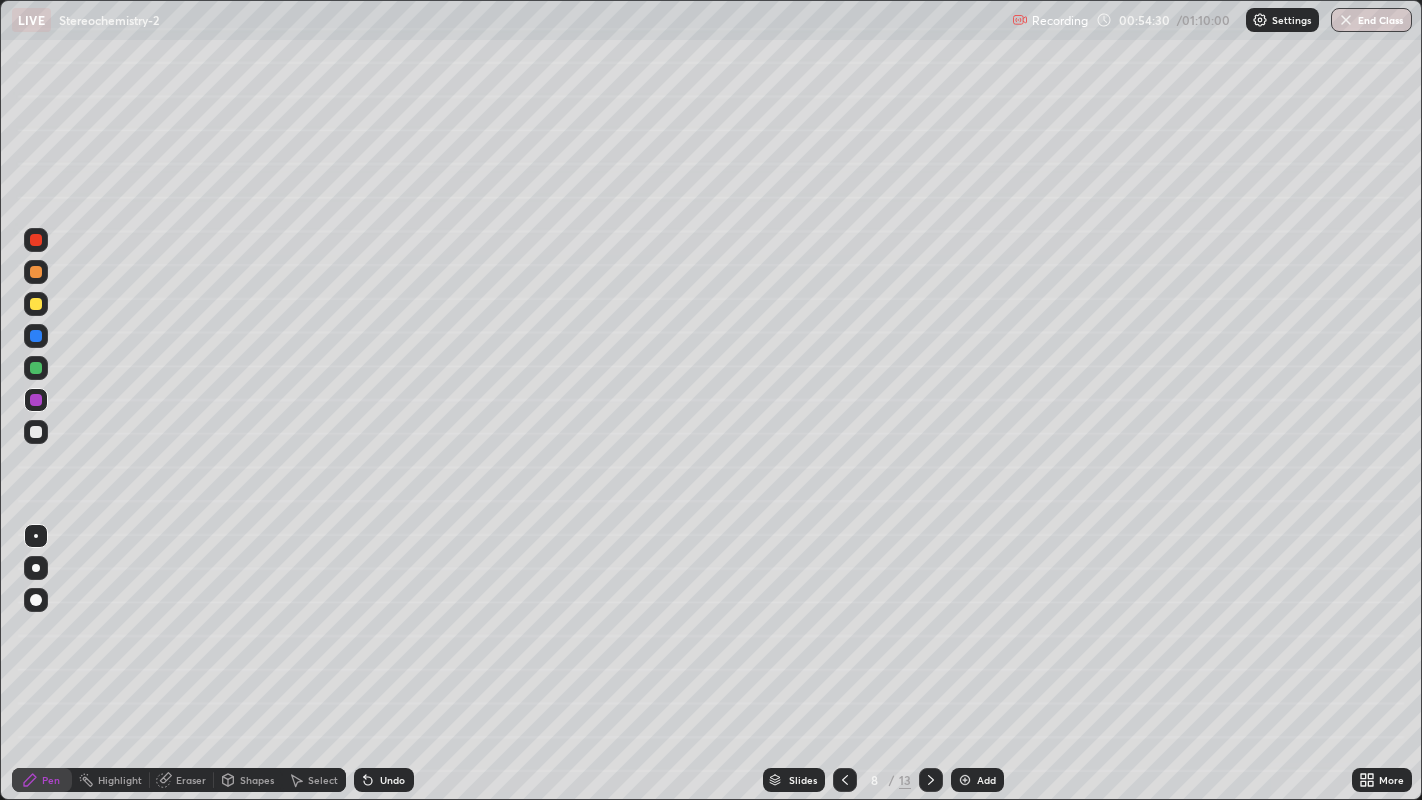 click at bounding box center [36, 432] 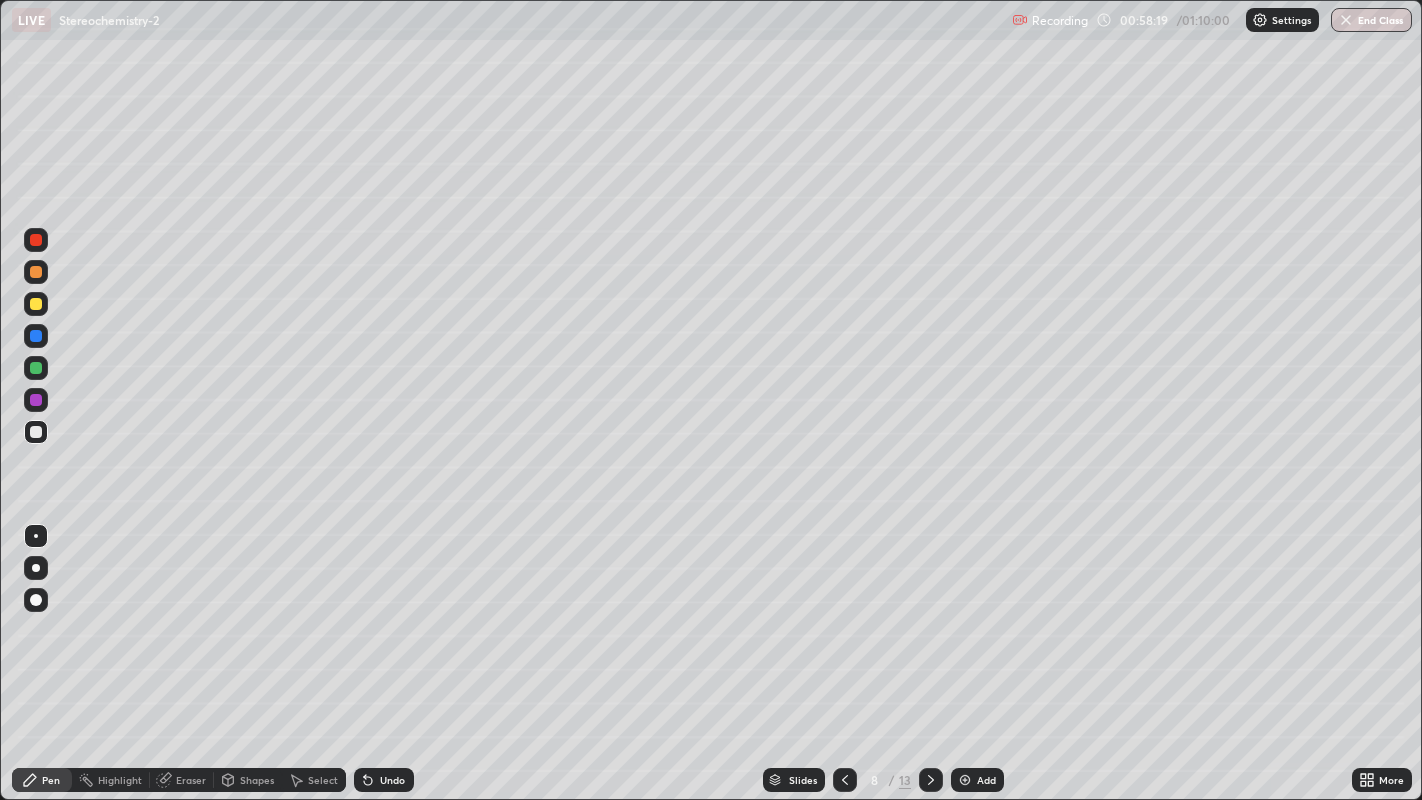 click 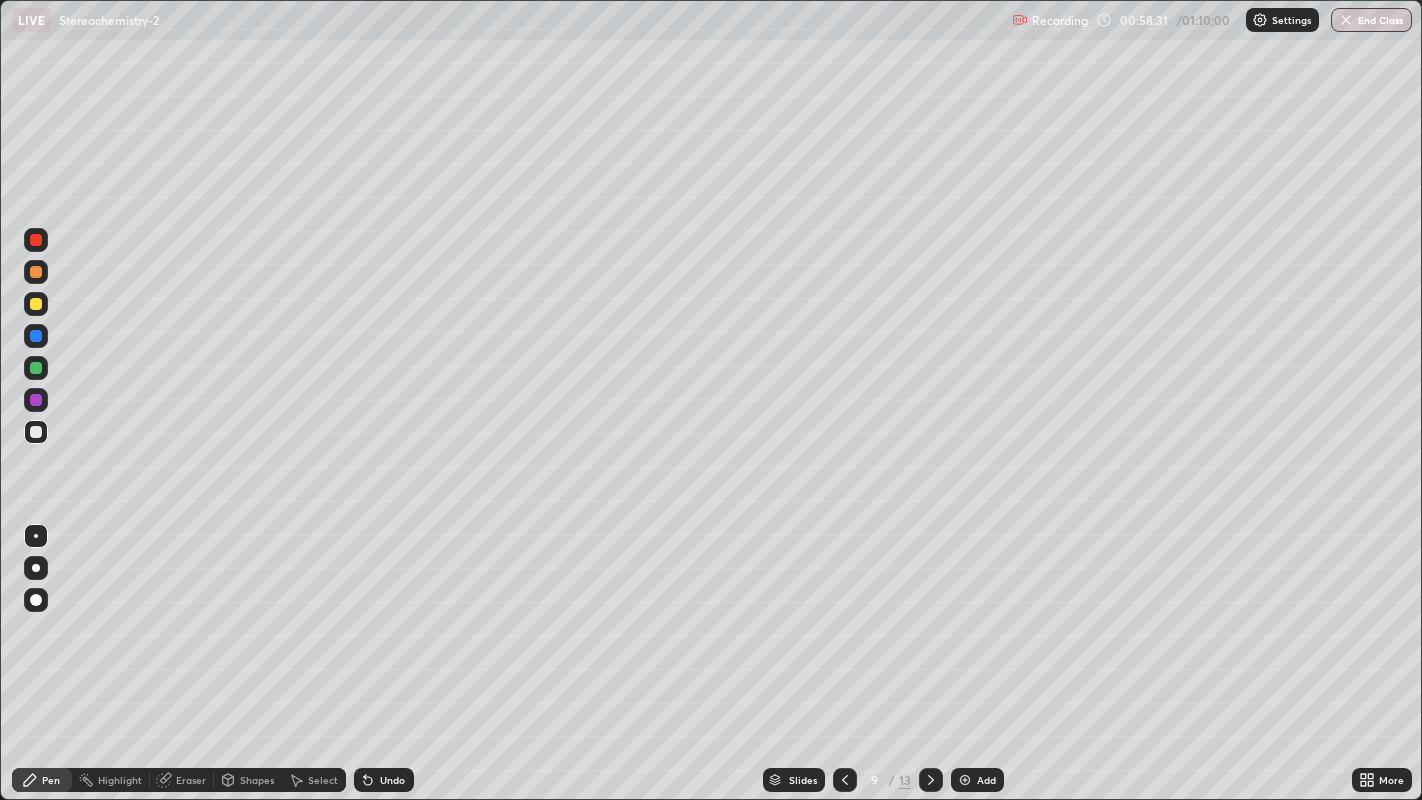 click at bounding box center [36, 304] 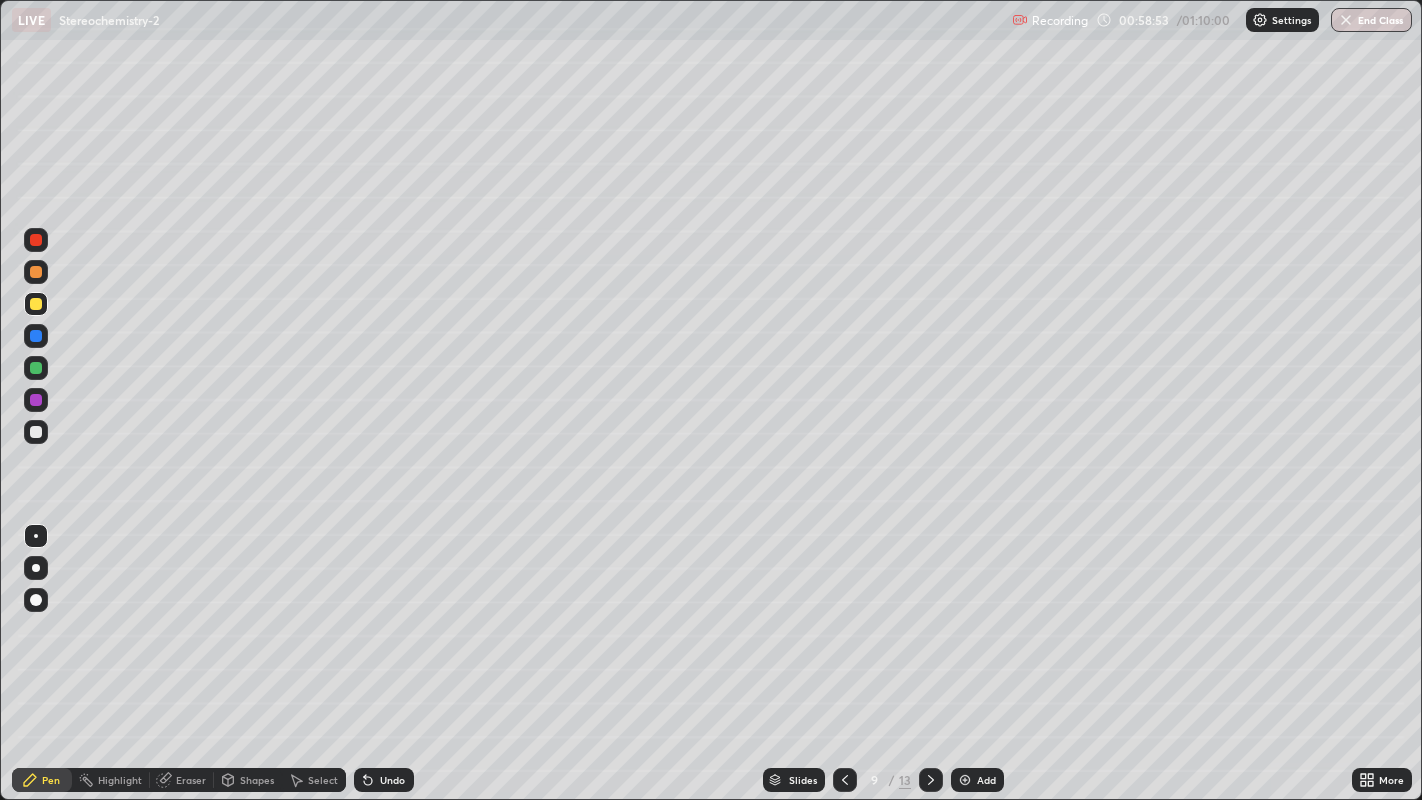 click at bounding box center (36, 400) 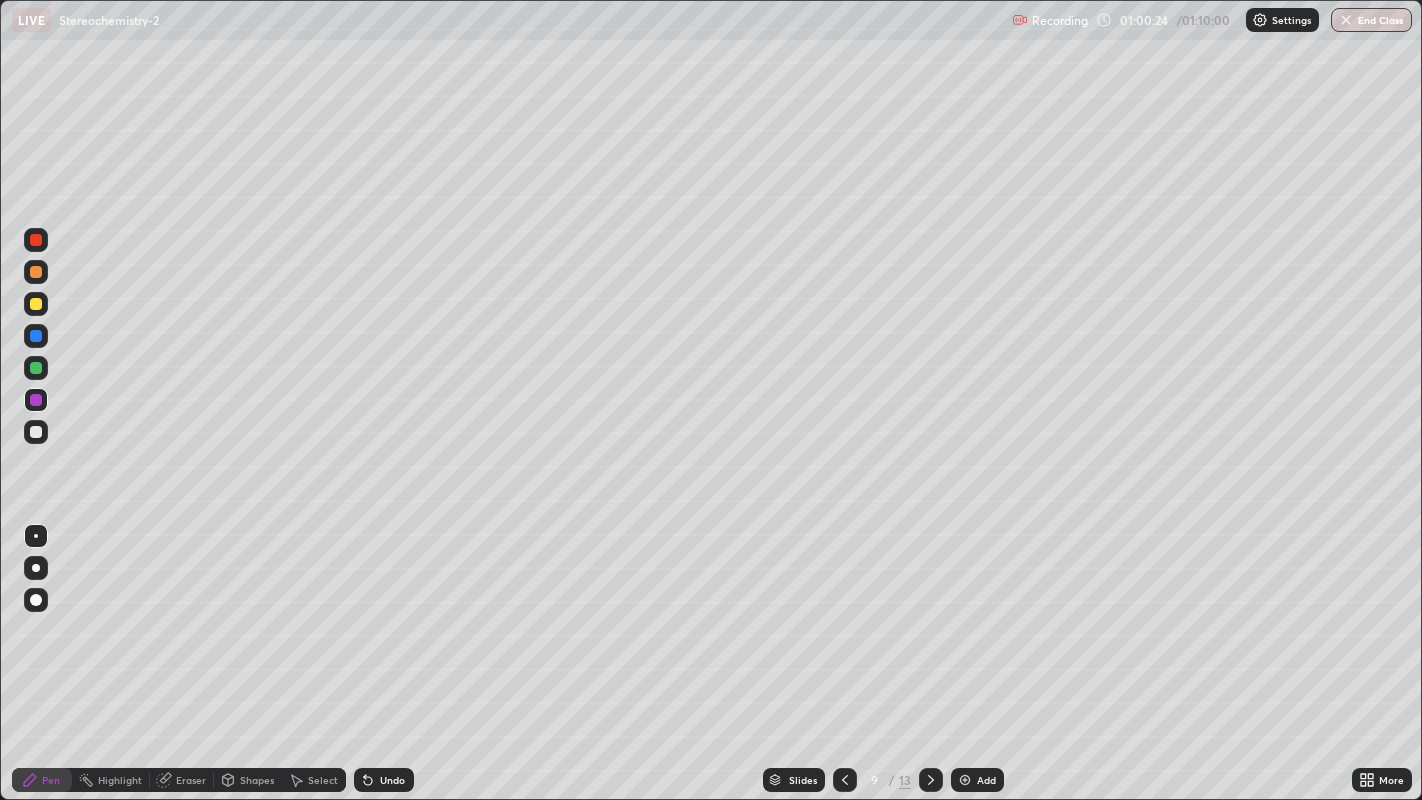 click at bounding box center [36, 272] 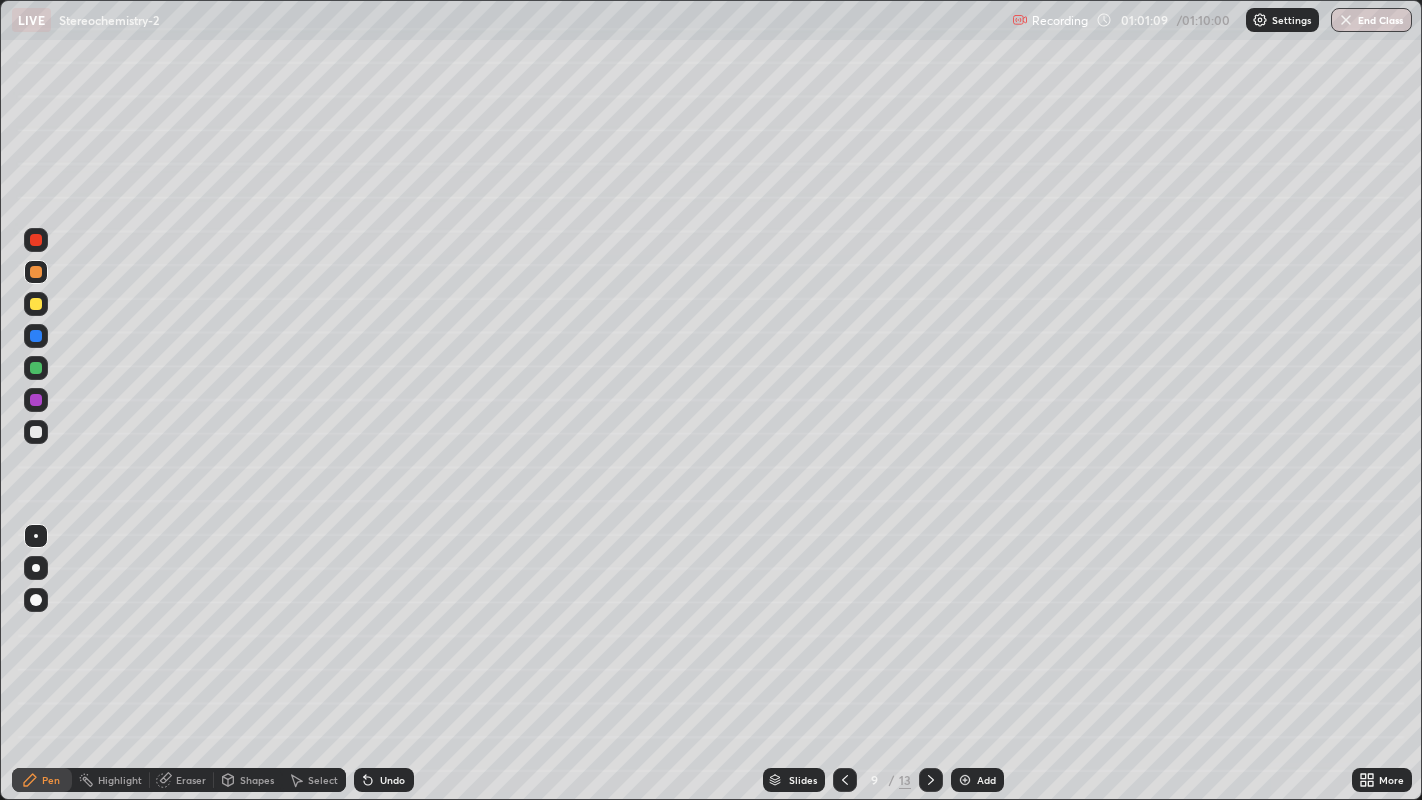 click at bounding box center [36, 304] 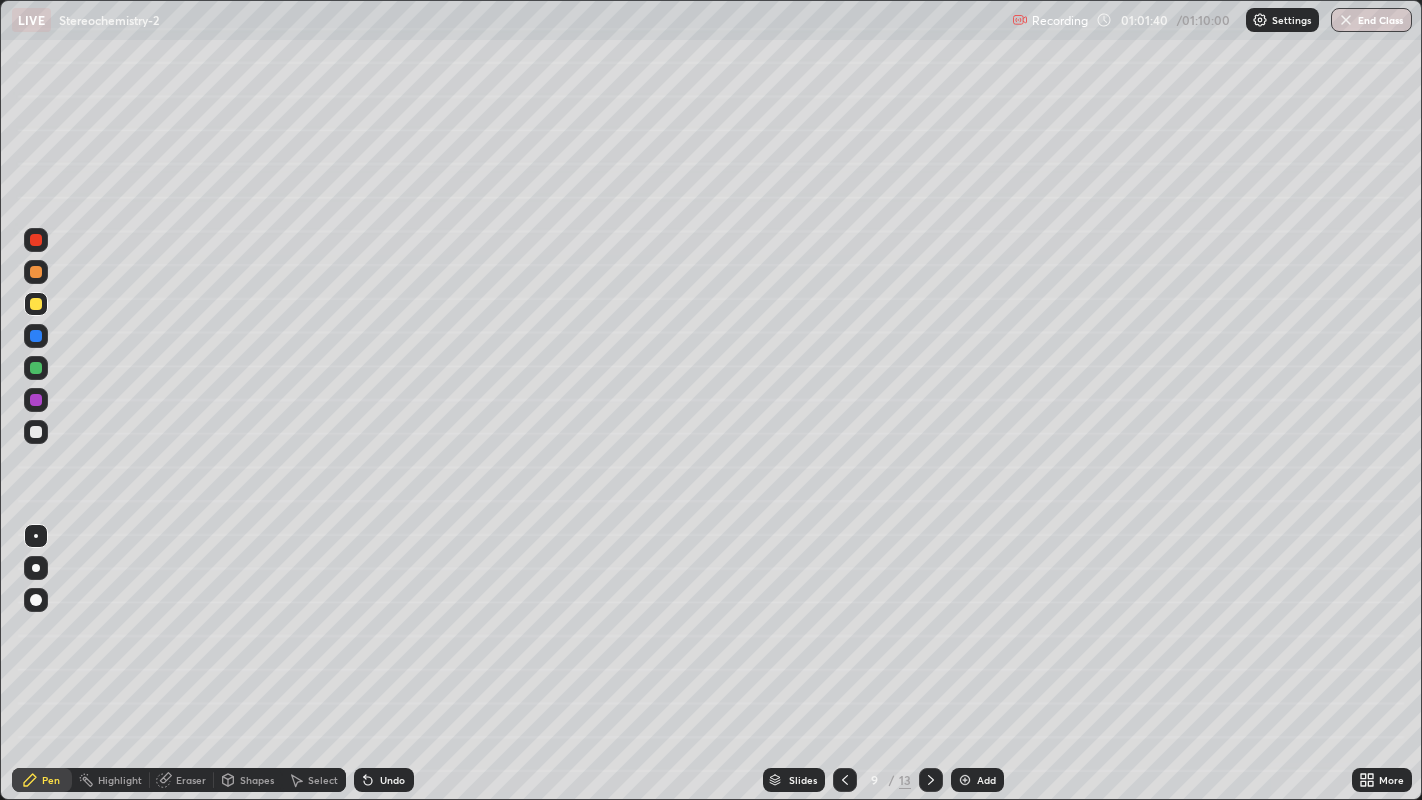 click at bounding box center [36, 272] 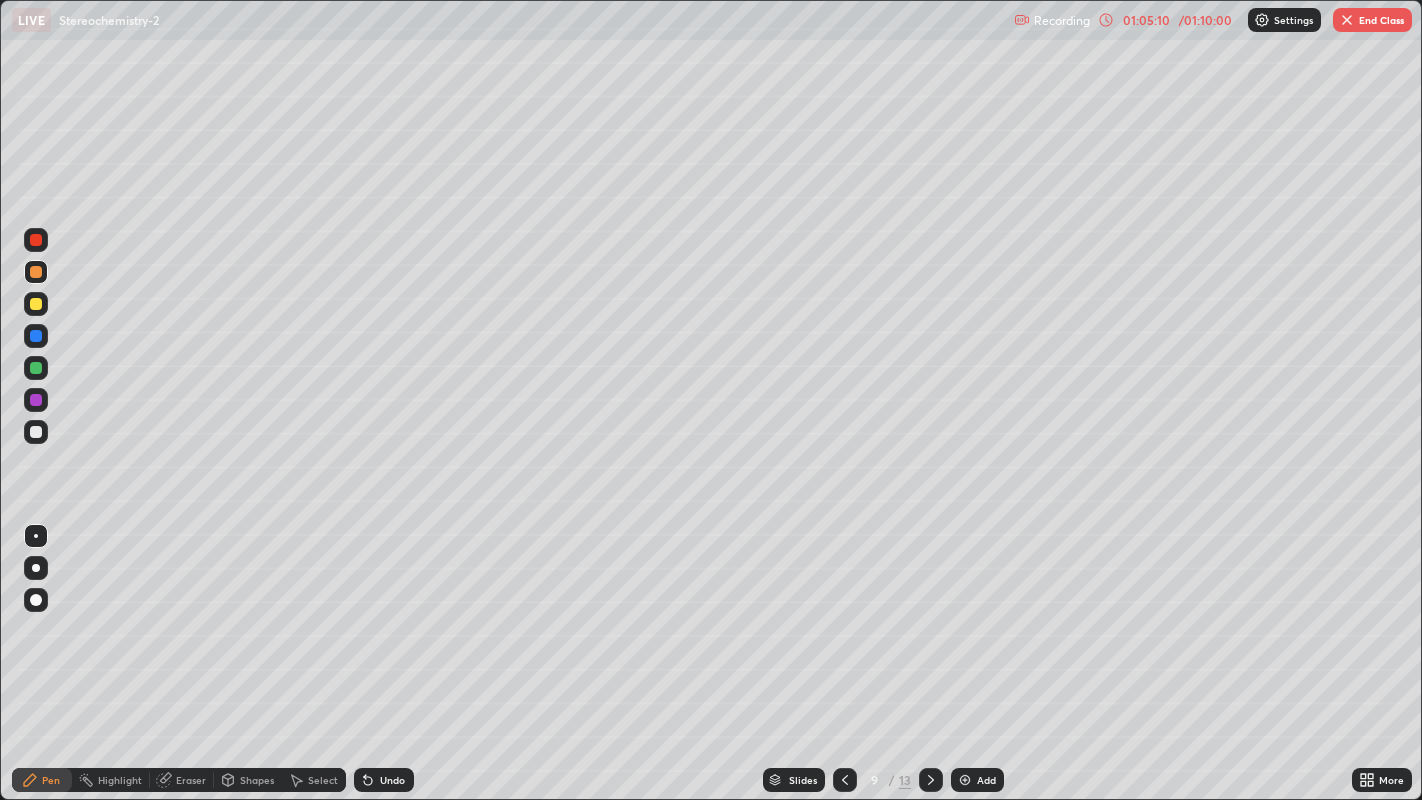 click 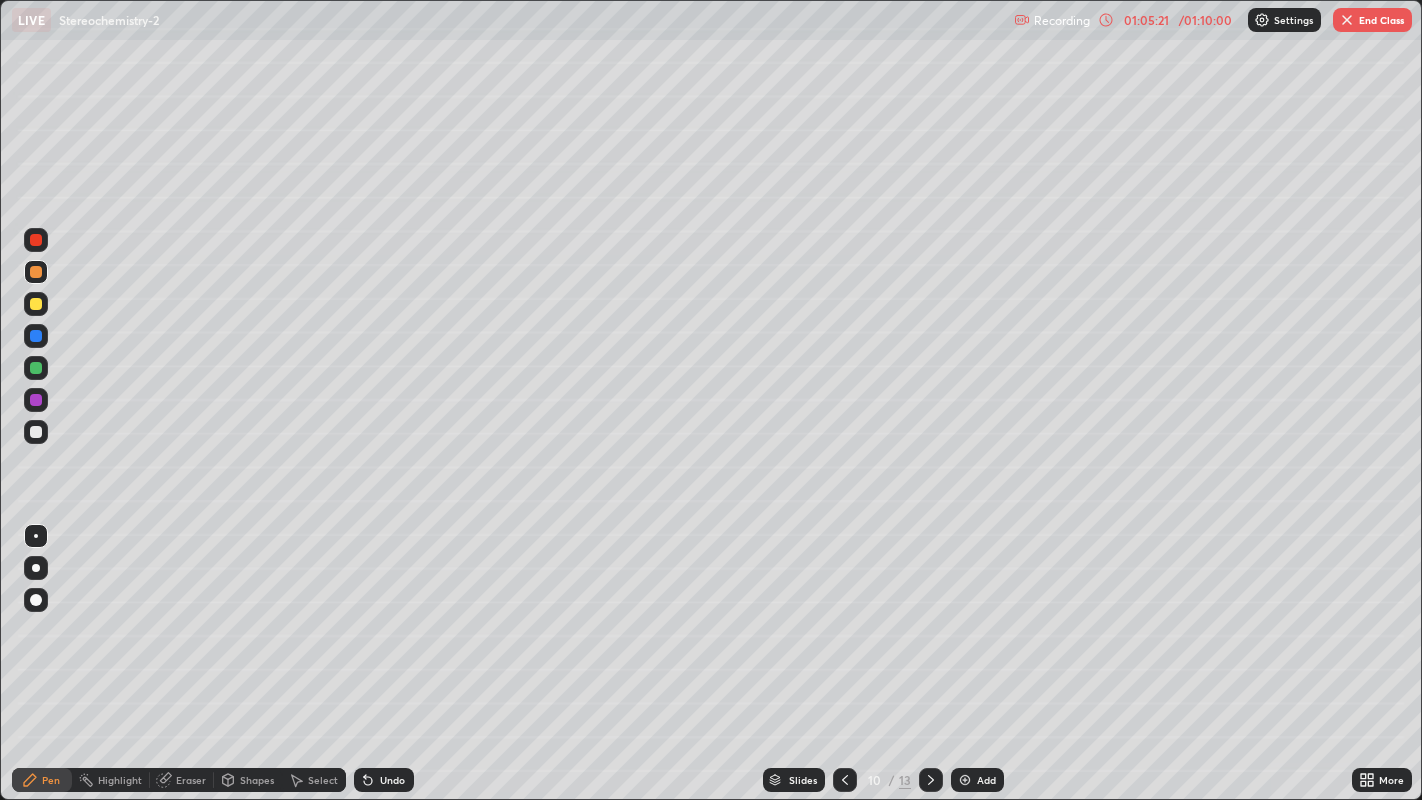 click at bounding box center (36, 304) 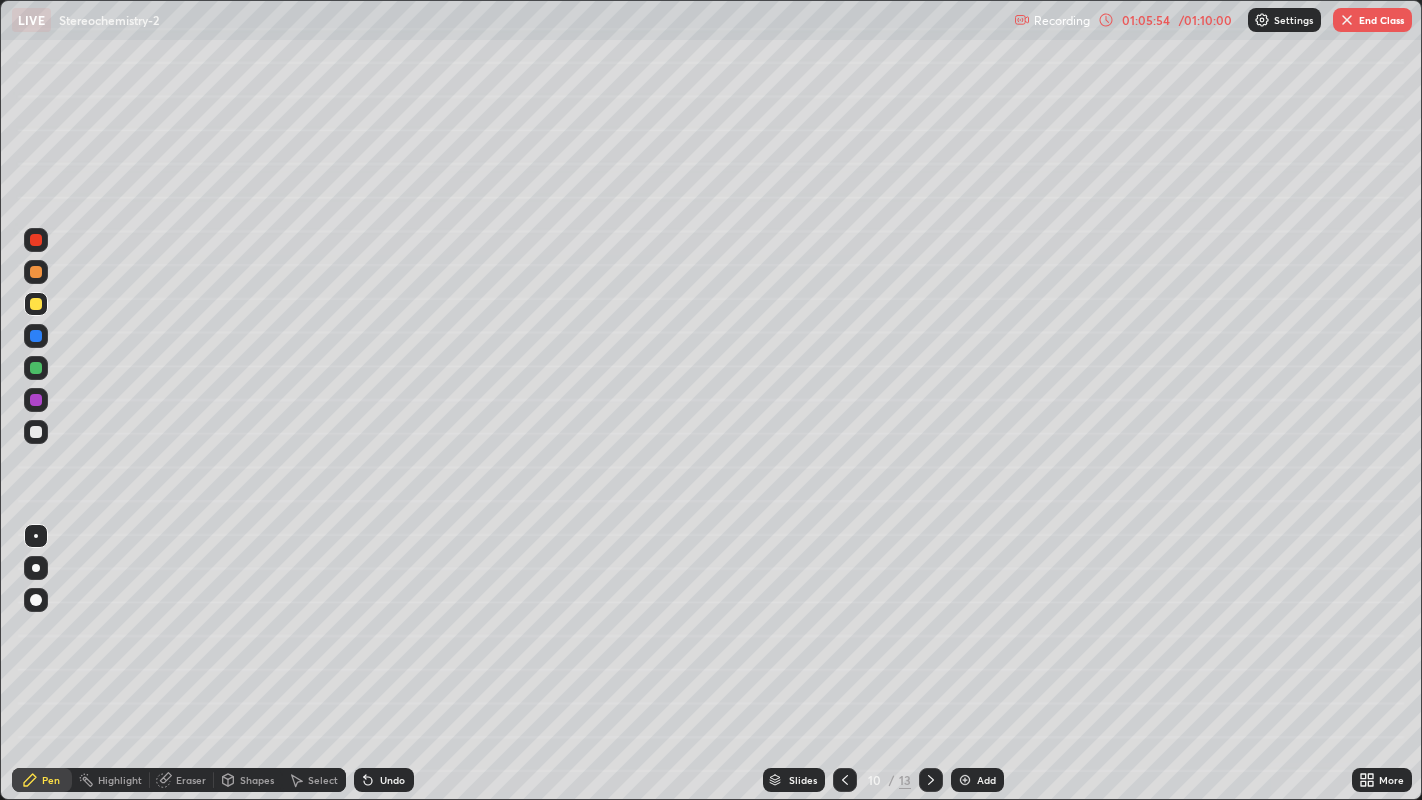click at bounding box center [36, 272] 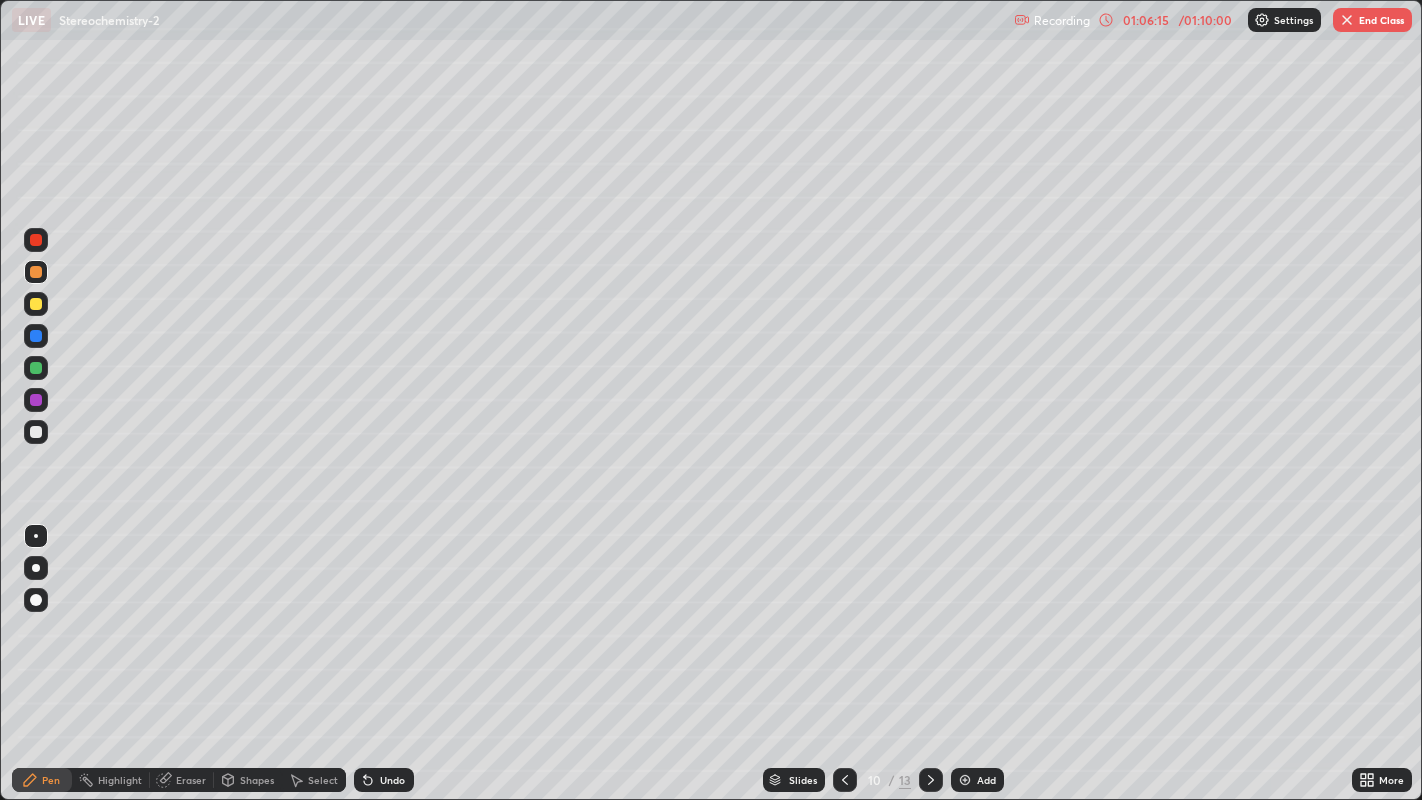click at bounding box center (36, 368) 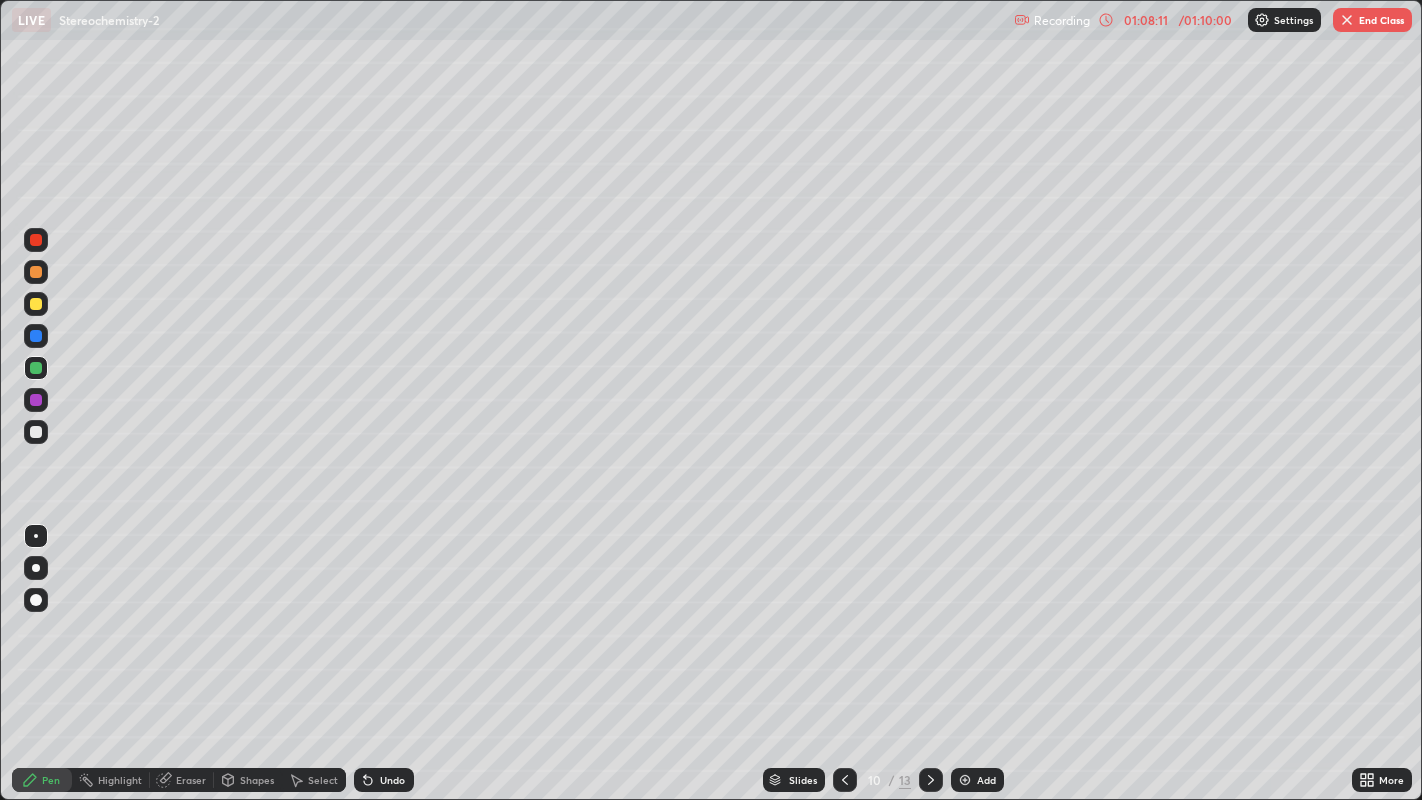 click at bounding box center [36, 432] 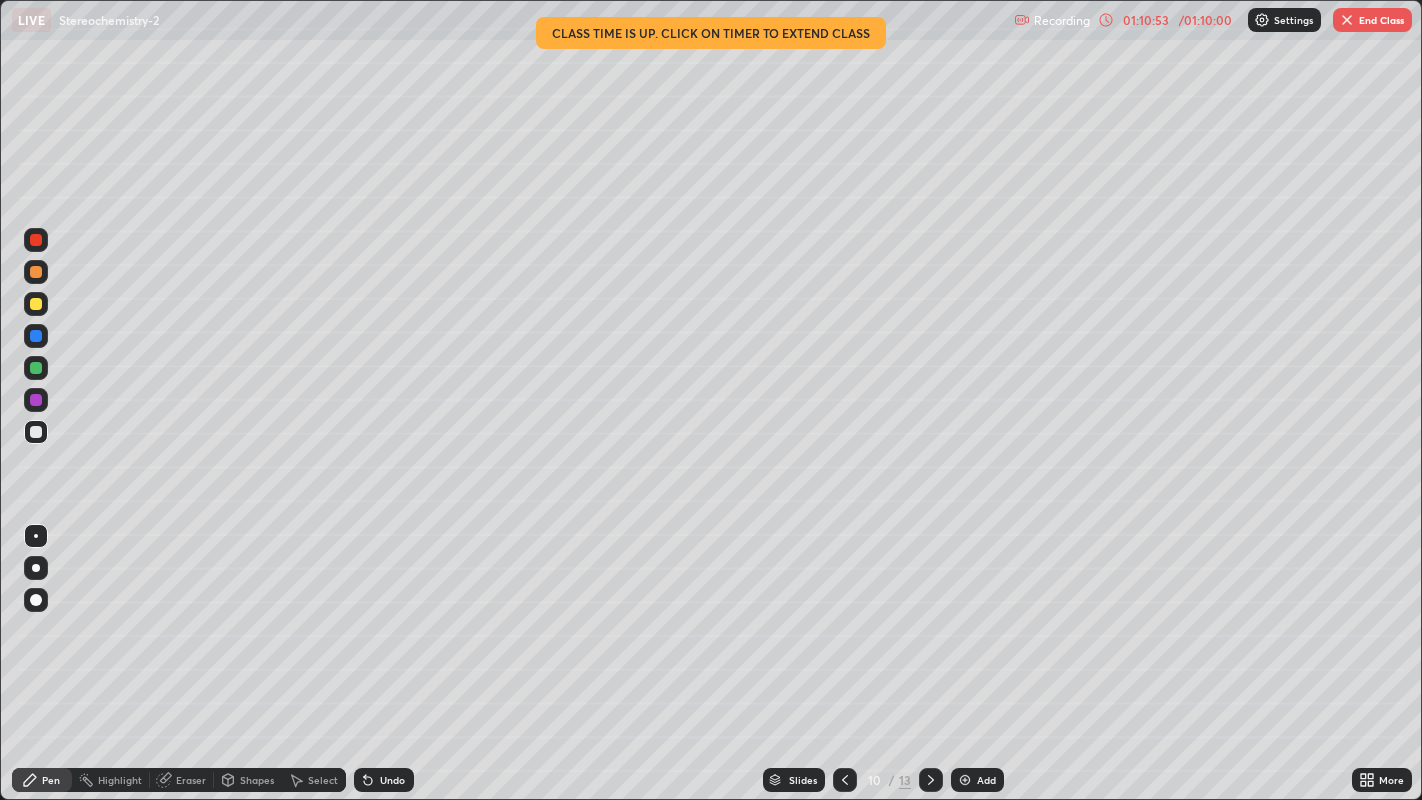click on "End Class" at bounding box center [1372, 20] 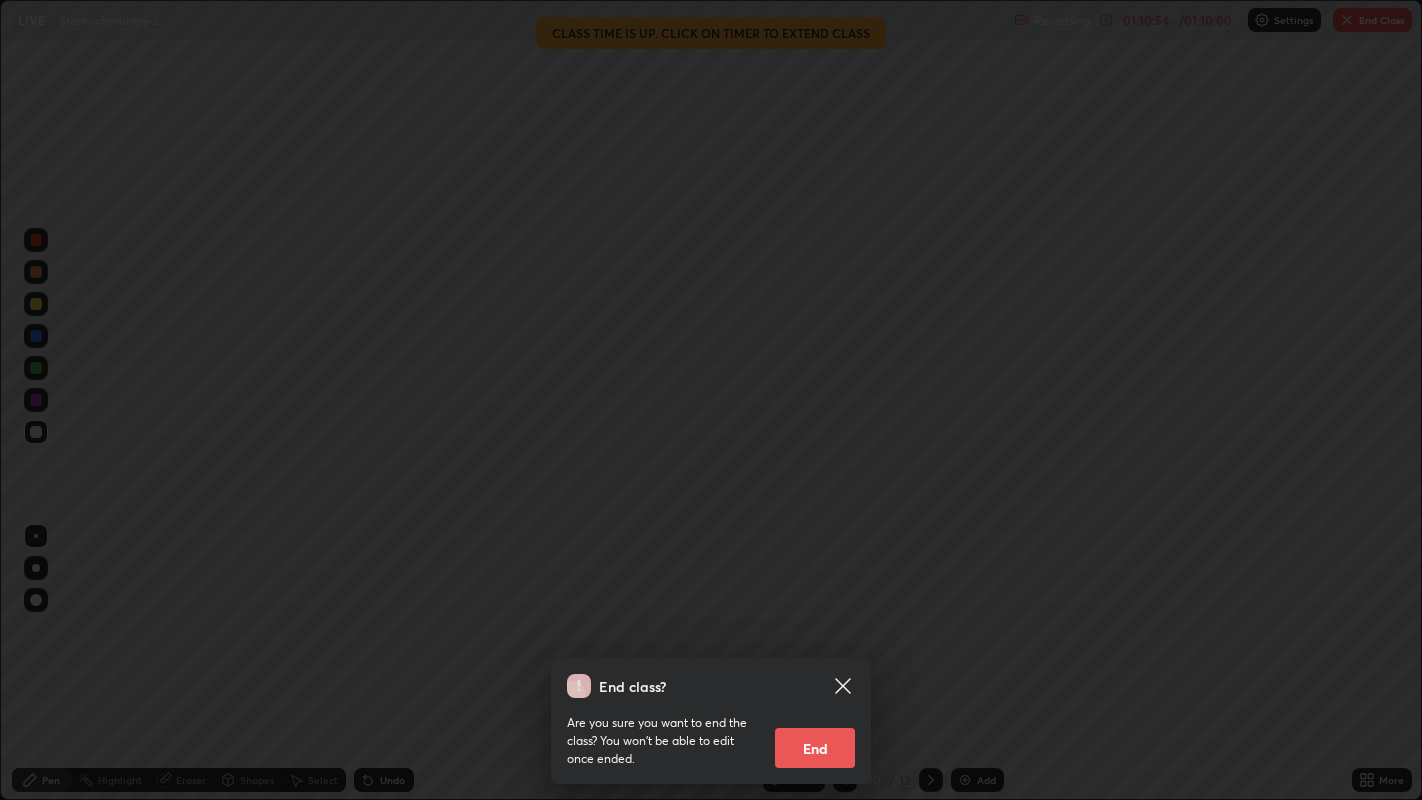 click on "End" at bounding box center [815, 748] 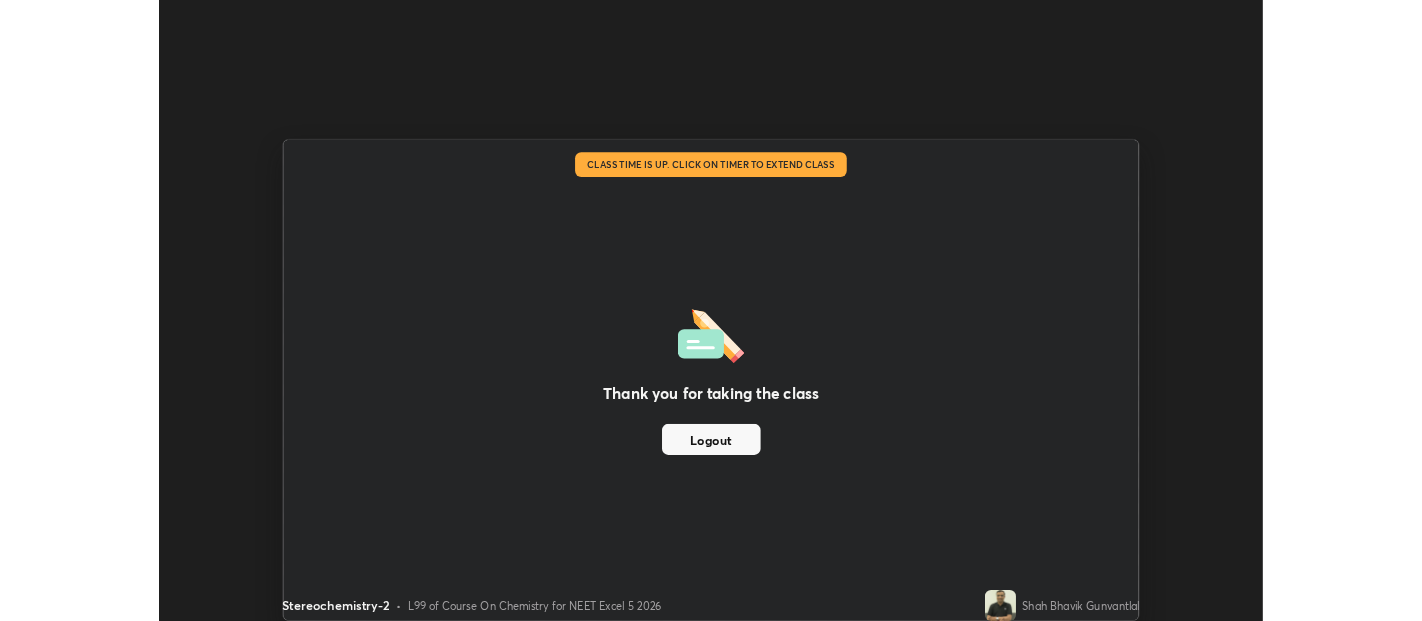 scroll, scrollTop: 621, scrollLeft: 1422, axis: both 